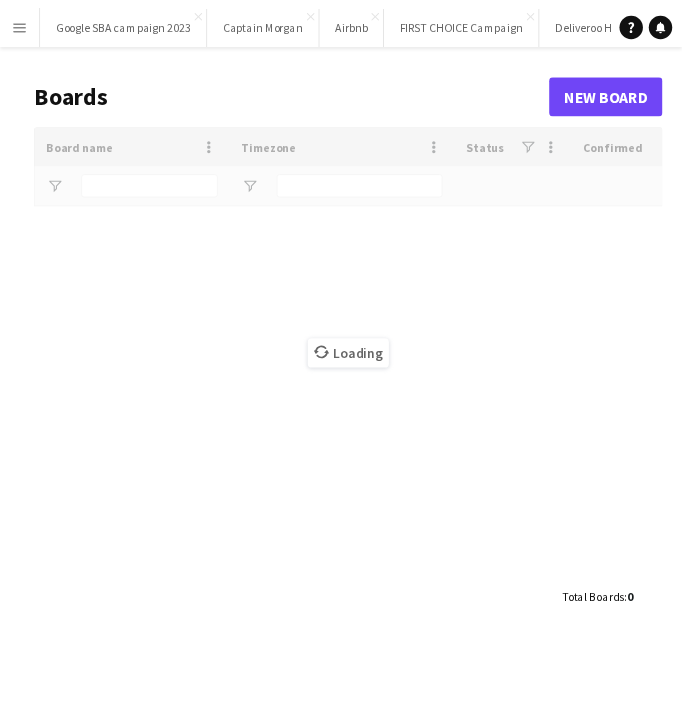 scroll, scrollTop: 0, scrollLeft: 0, axis: both 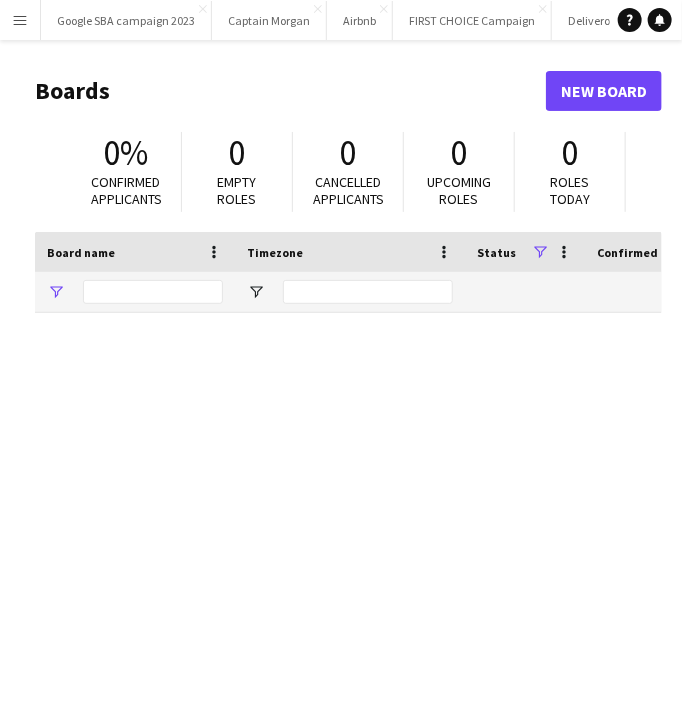 type on "****" 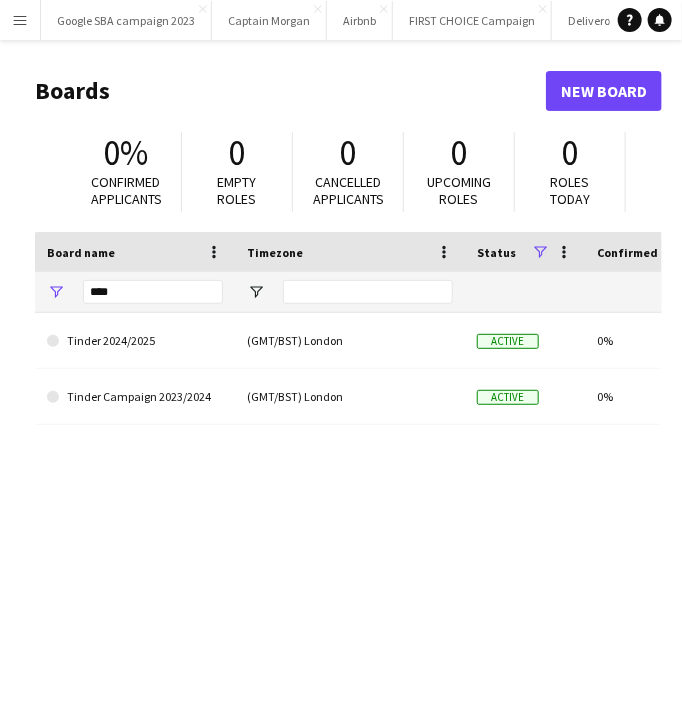 scroll, scrollTop: 0, scrollLeft: 0, axis: both 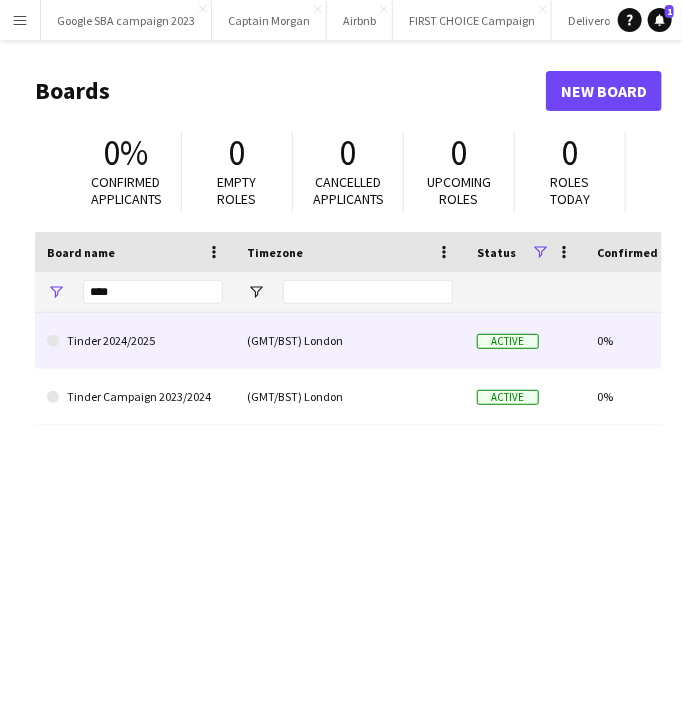 click on "Tinder 2024/2025" 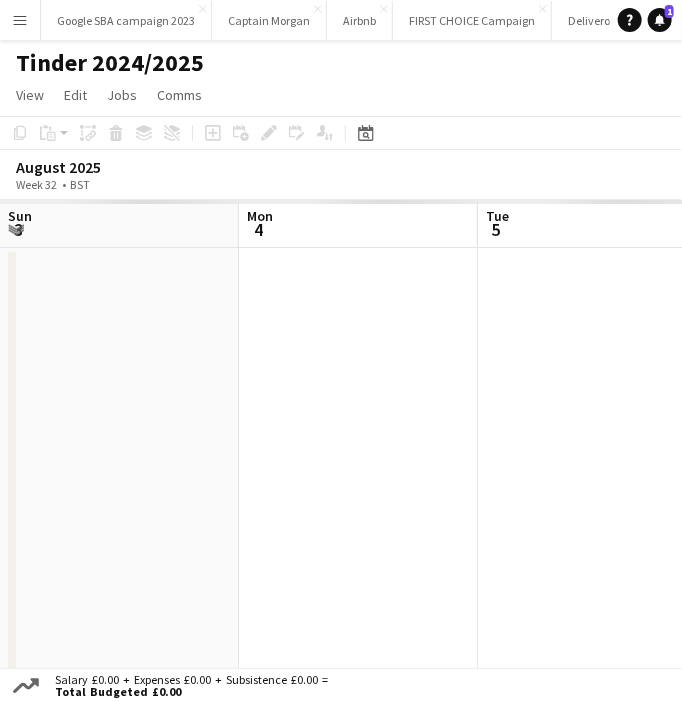 scroll, scrollTop: 0, scrollLeft: 478, axis: horizontal 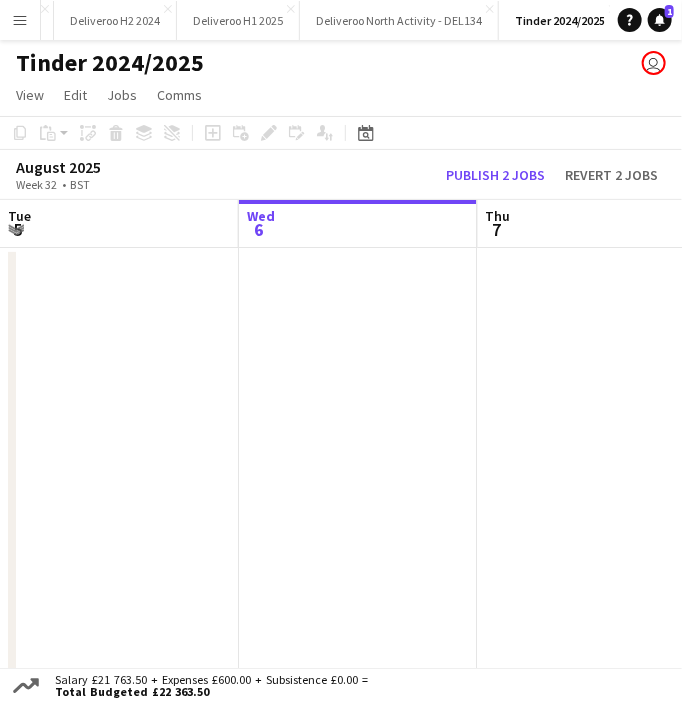 click at bounding box center [358, 567] 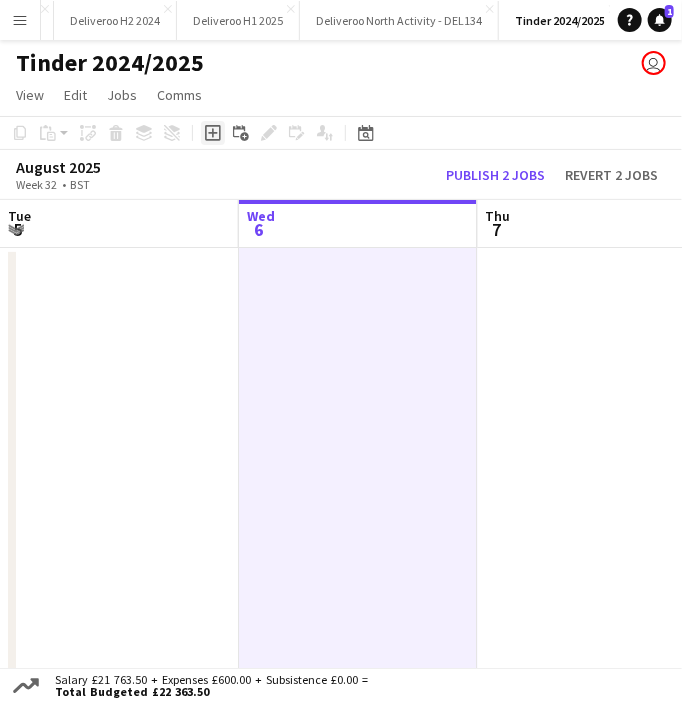 click on "Add job" 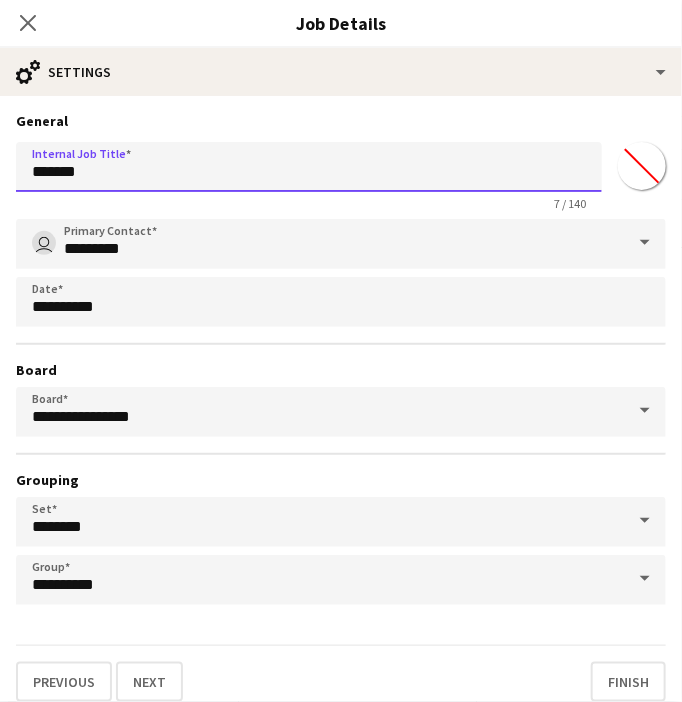 drag, startPoint x: 222, startPoint y: 172, endPoint x: 24, endPoint y: 178, distance: 198.09088 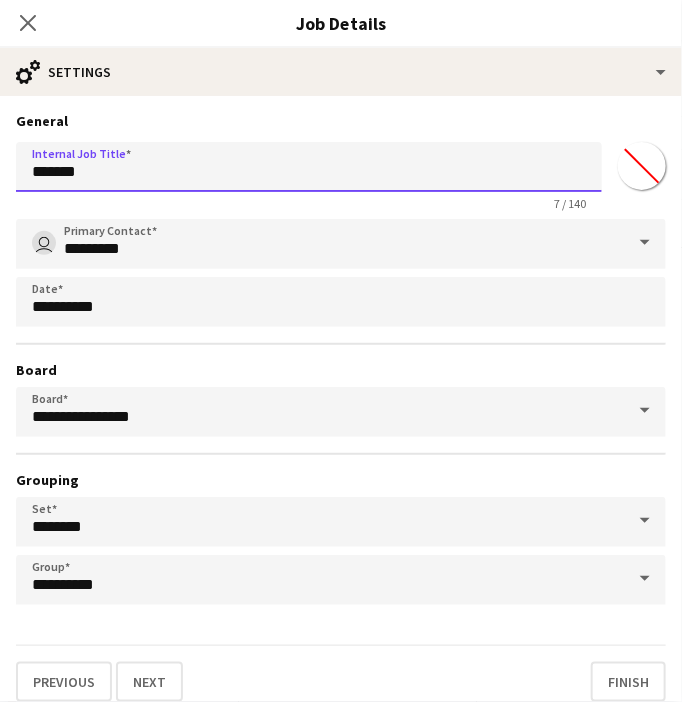 click on "*******" at bounding box center (309, 167) 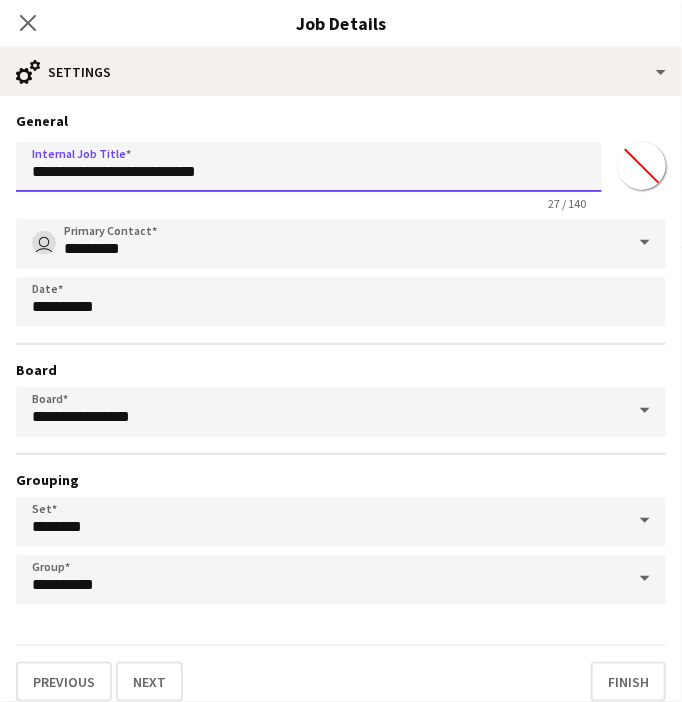 type on "**********" 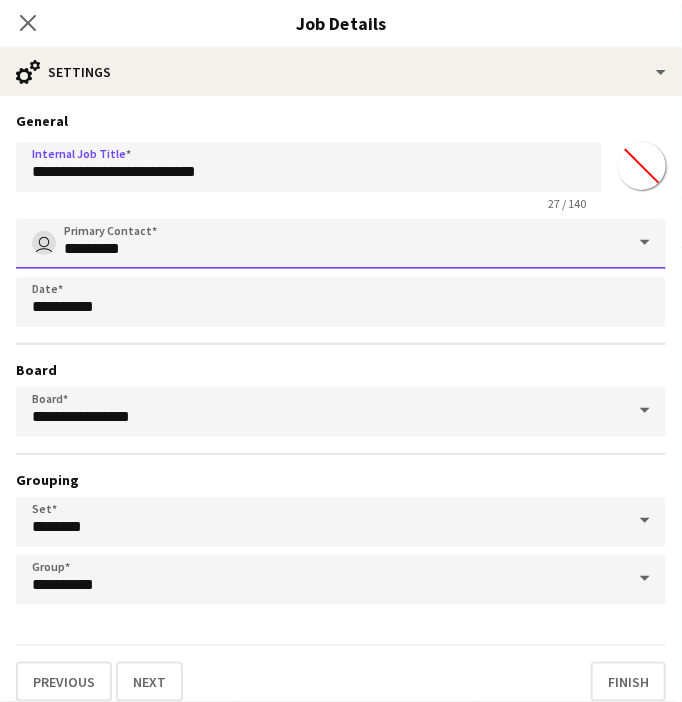 click on "*********" at bounding box center (341, 244) 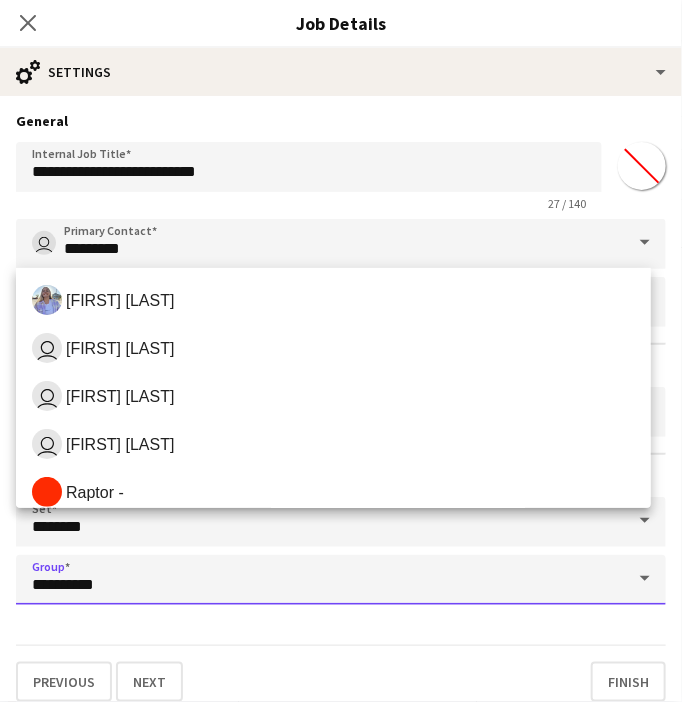 click on "**********" at bounding box center [341, 580] 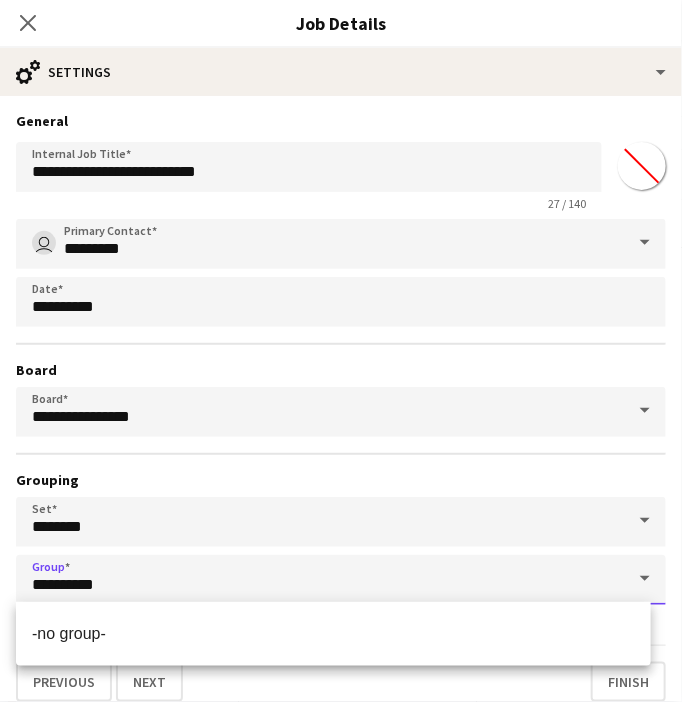 scroll, scrollTop: 12, scrollLeft: 0, axis: vertical 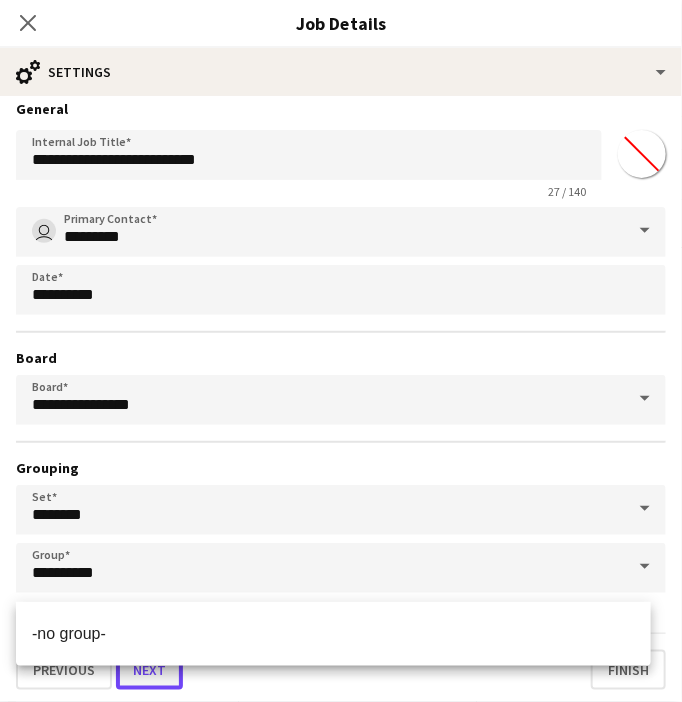 click on "Next" at bounding box center (149, 670) 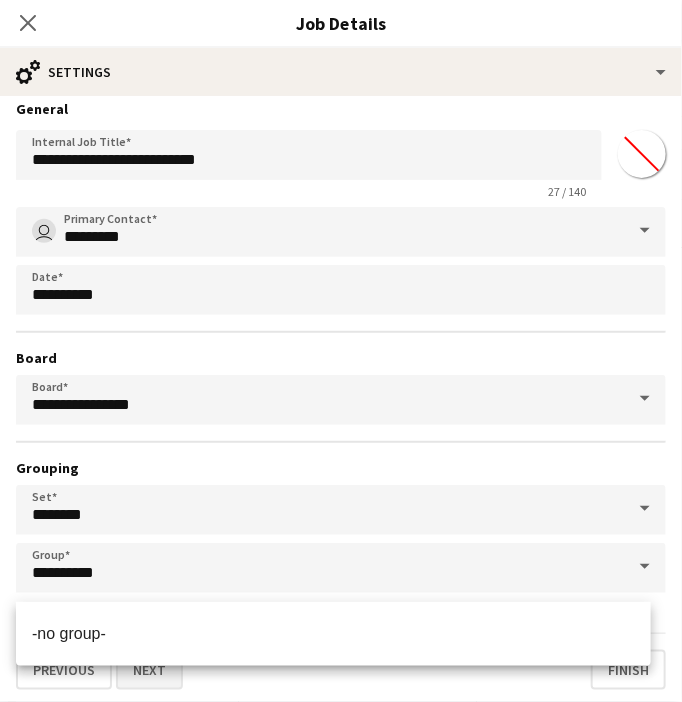 scroll, scrollTop: 0, scrollLeft: 0, axis: both 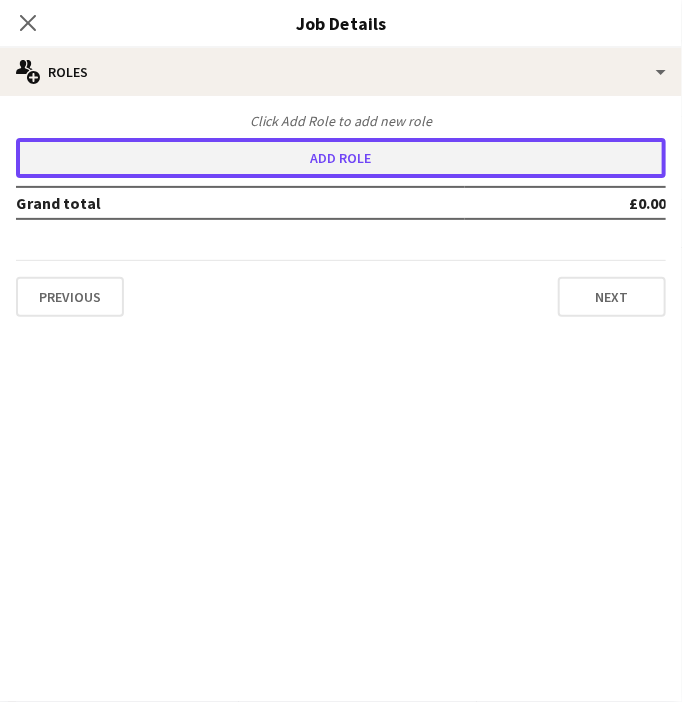 click on "Add role" at bounding box center [341, 158] 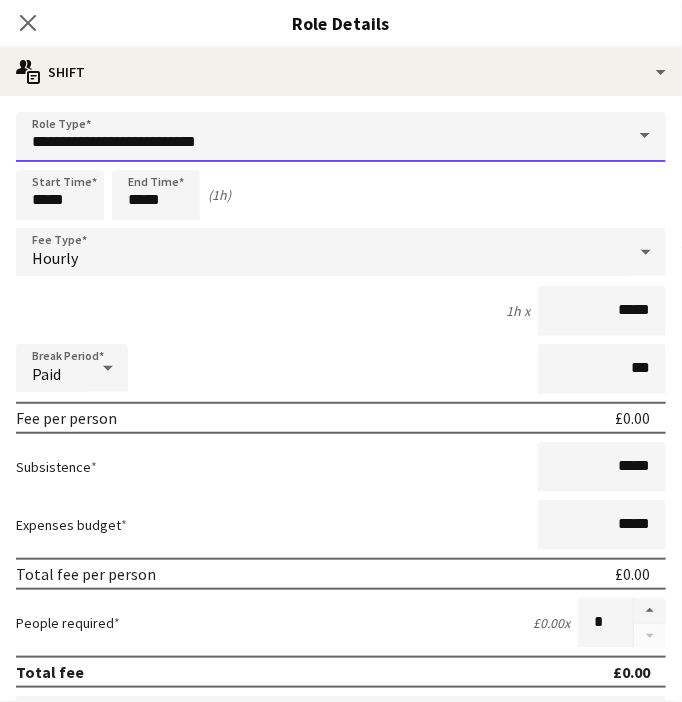click on "**********" at bounding box center (341, 137) 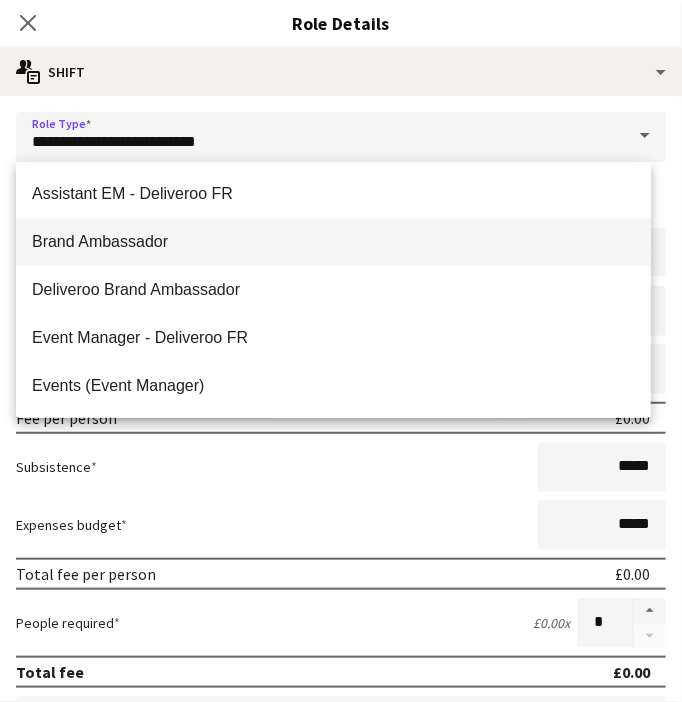 click on "Brand Ambassador" at bounding box center [333, 242] 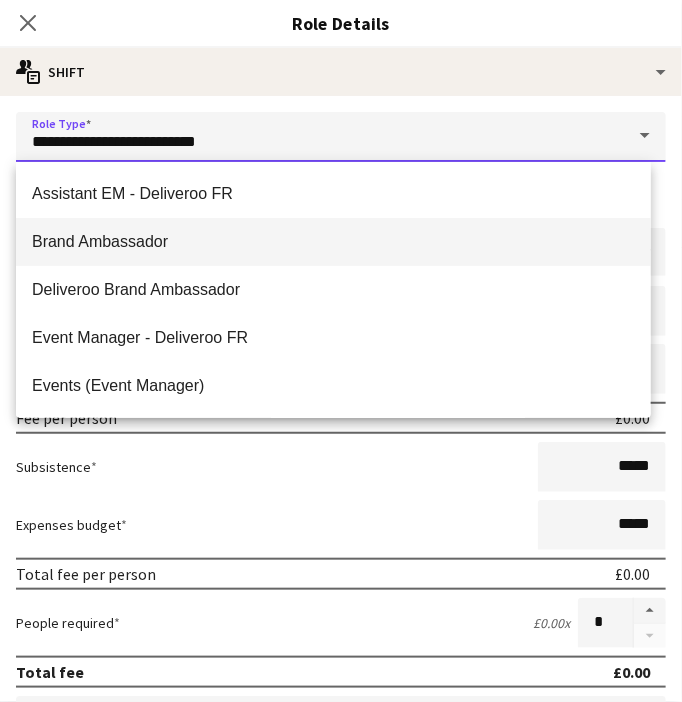 type on "**********" 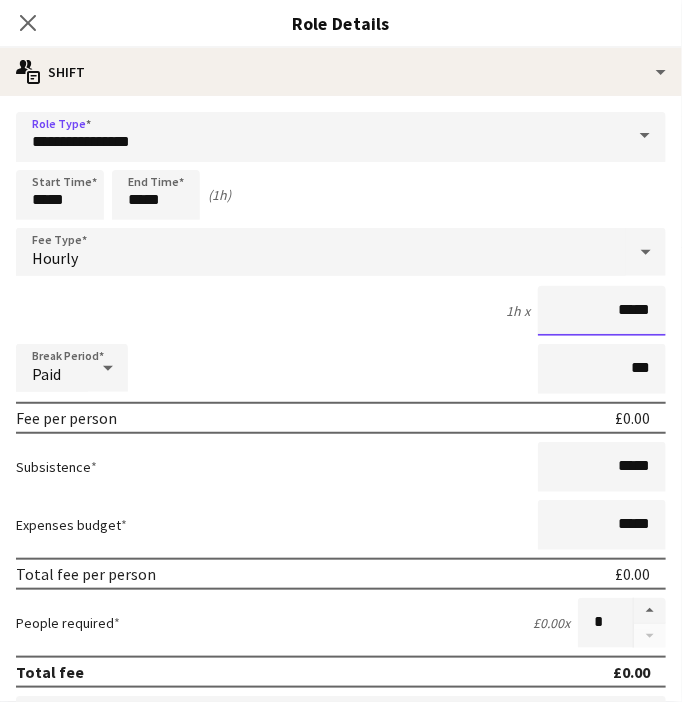 click on "*****" at bounding box center [602, 311] 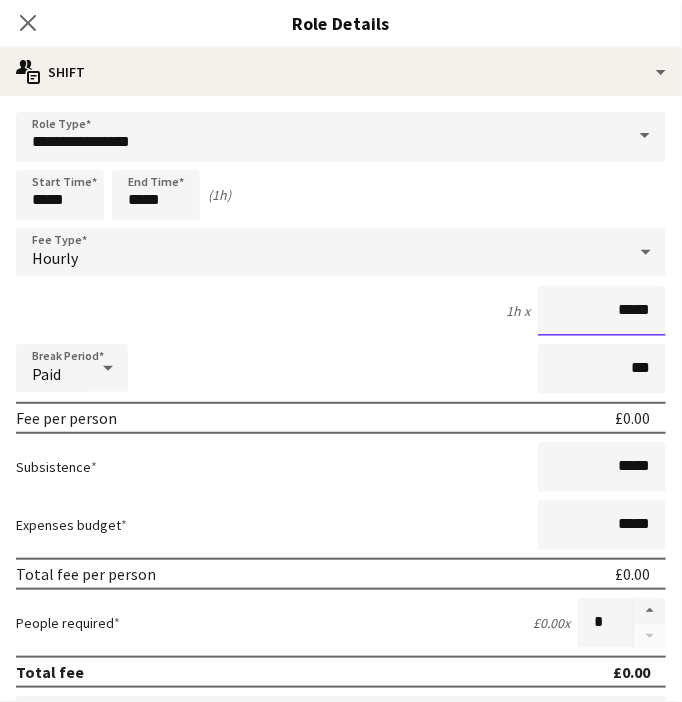 click on "*****" at bounding box center (602, 311) 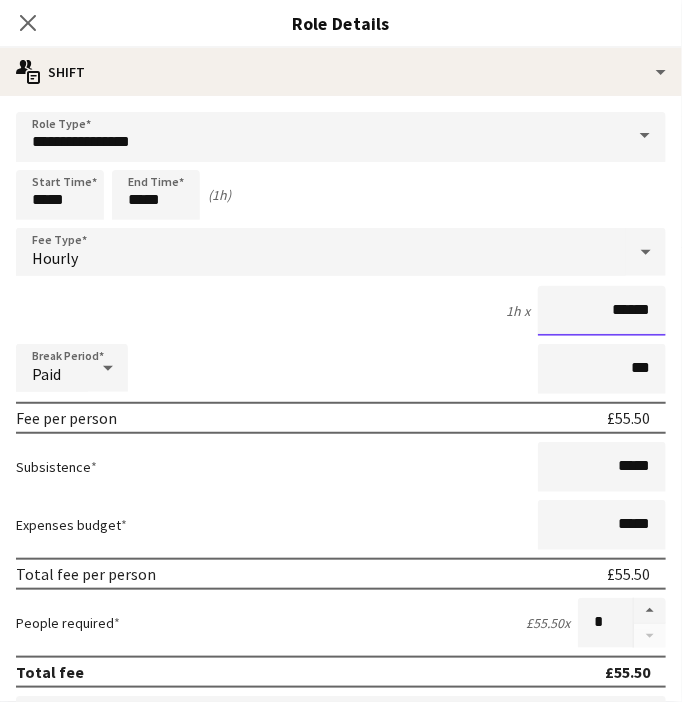type on "******" 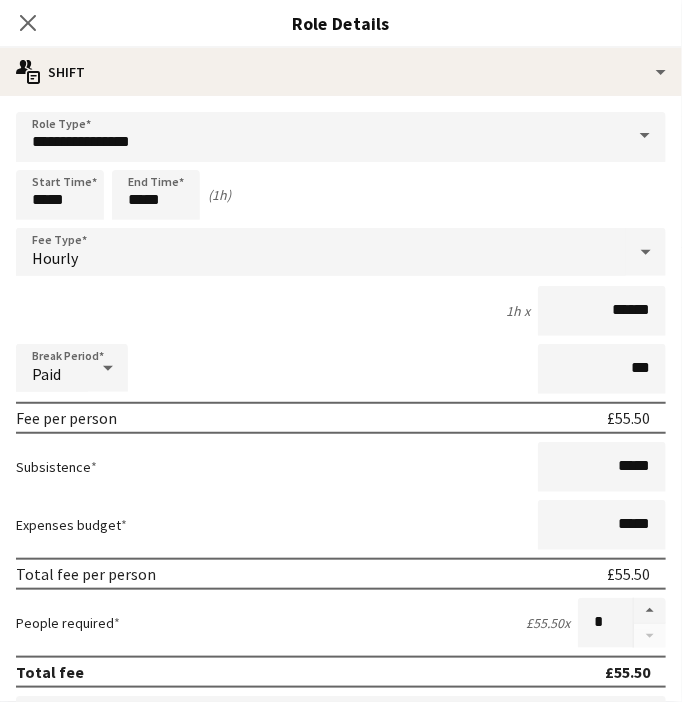 click on "**********" at bounding box center (341, 713) 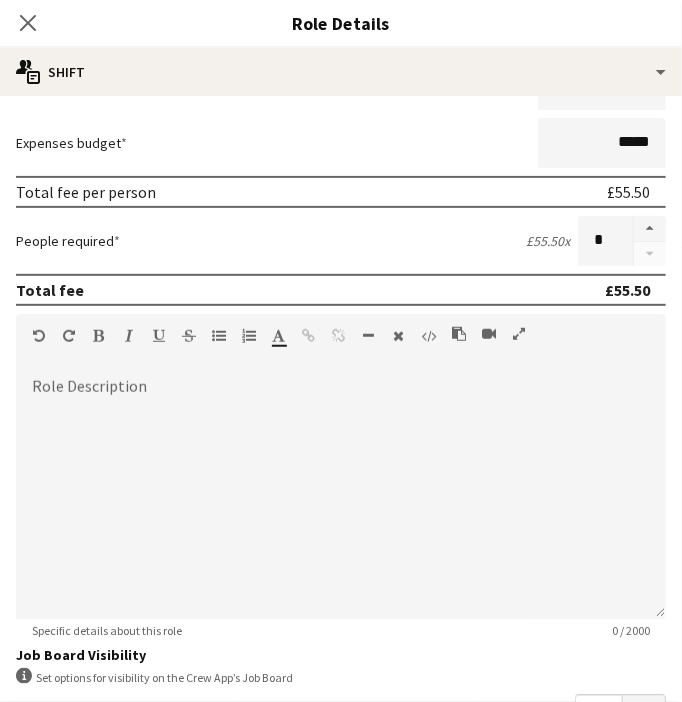 scroll, scrollTop: 607, scrollLeft: 0, axis: vertical 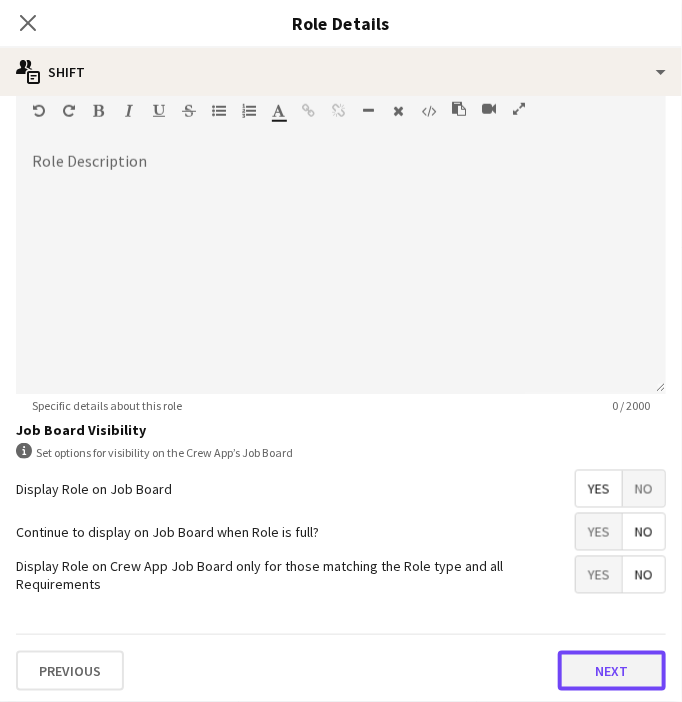 click on "Next" at bounding box center [612, 671] 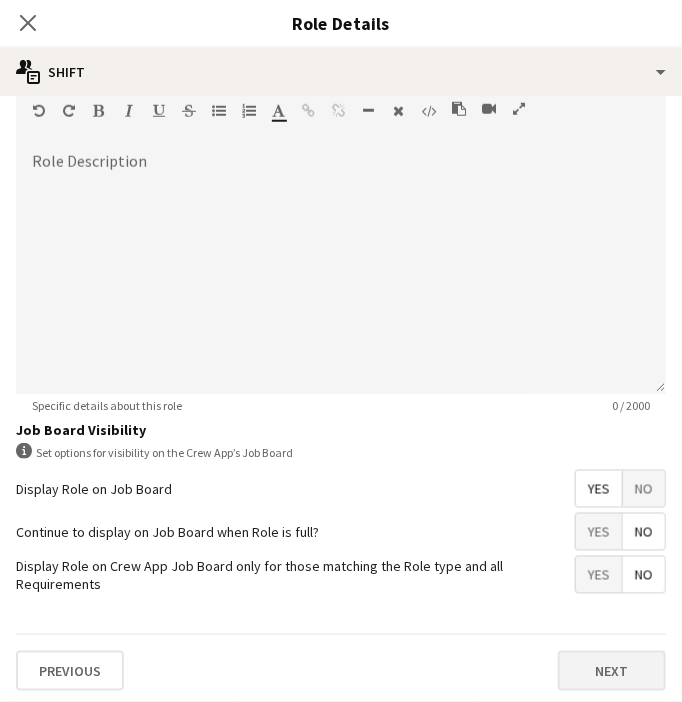 scroll, scrollTop: 0, scrollLeft: 0, axis: both 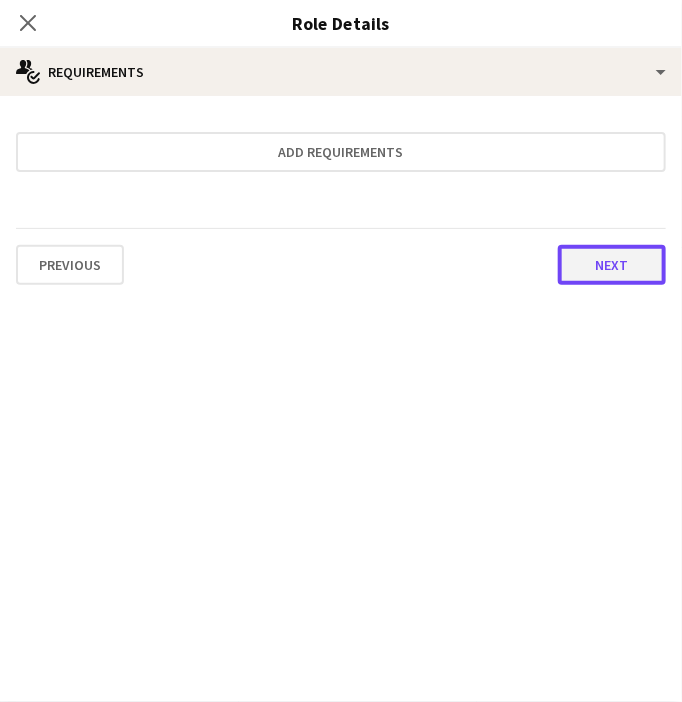 click on "Next" at bounding box center [612, 265] 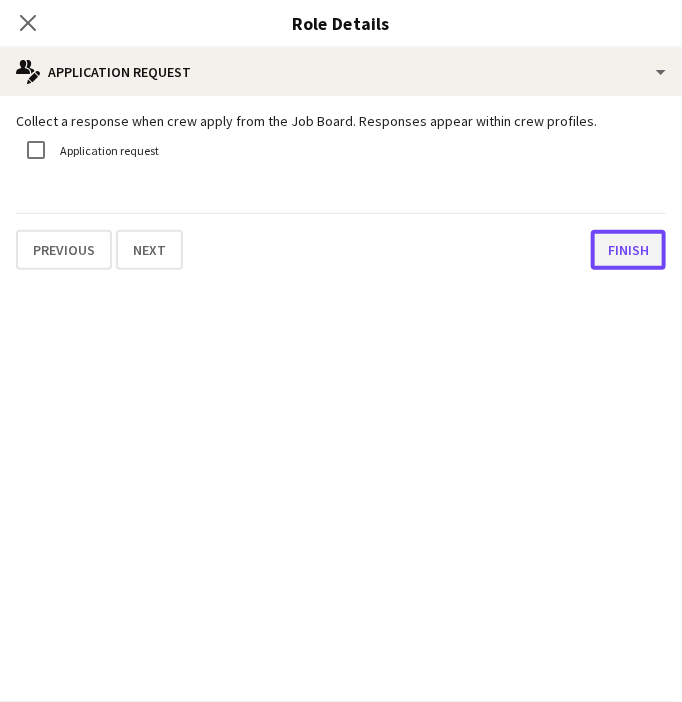 click on "Finish" at bounding box center [628, 250] 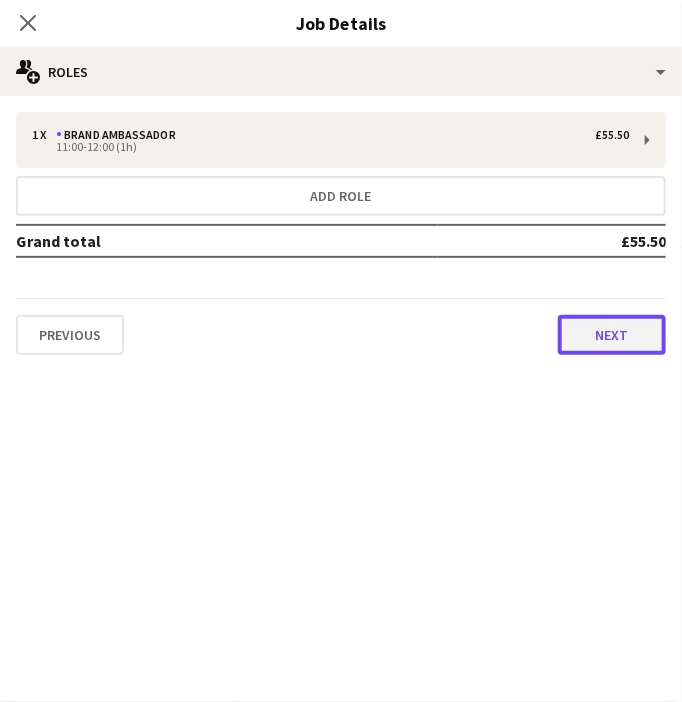click on "Next" at bounding box center (612, 335) 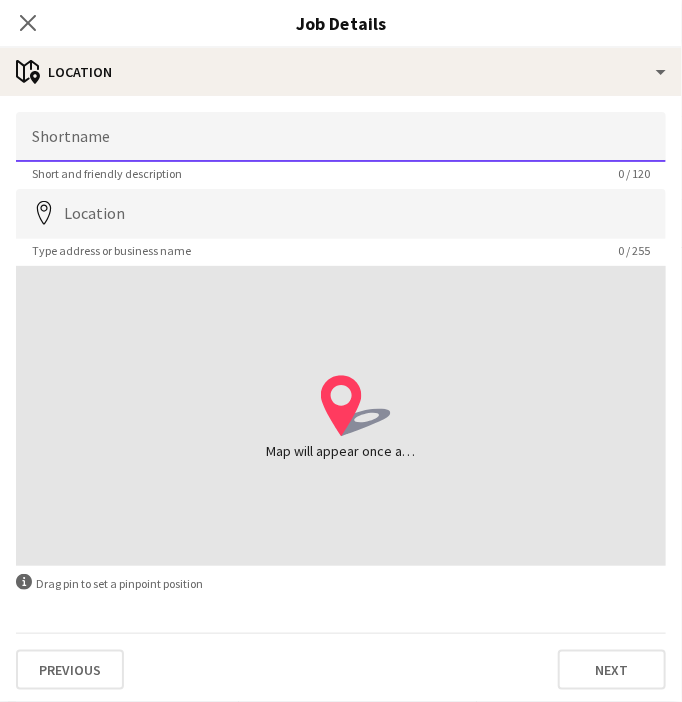 click on "Shortname" at bounding box center (341, 137) 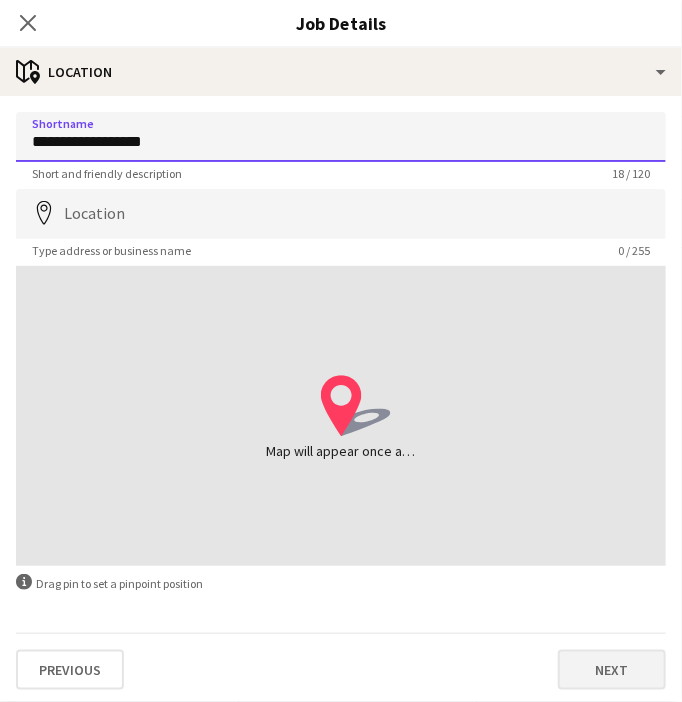 type on "**********" 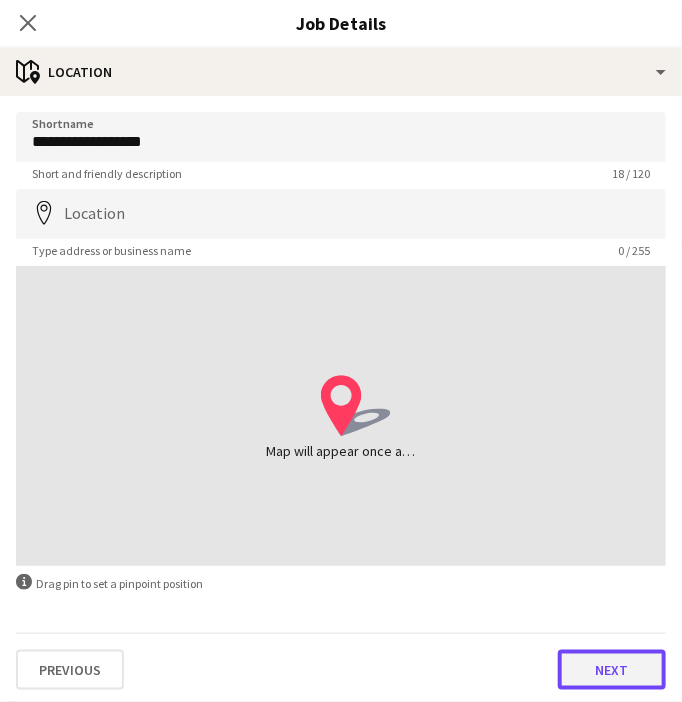 click on "Next" at bounding box center [612, 670] 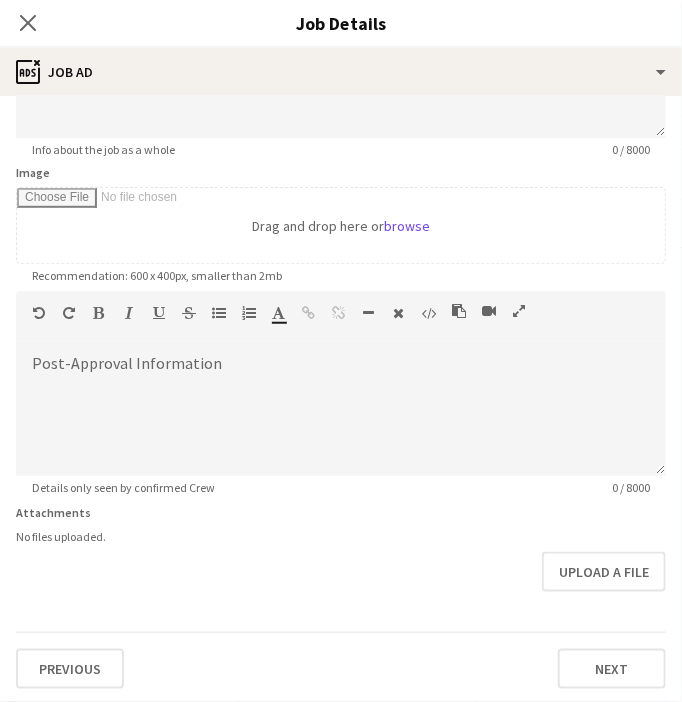 scroll, scrollTop: 236, scrollLeft: 0, axis: vertical 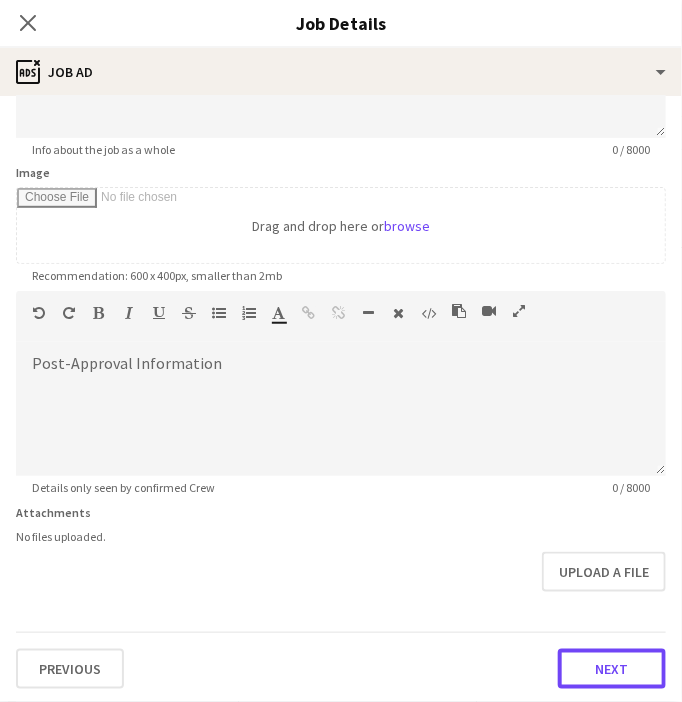 click on "Next" at bounding box center (612, 669) 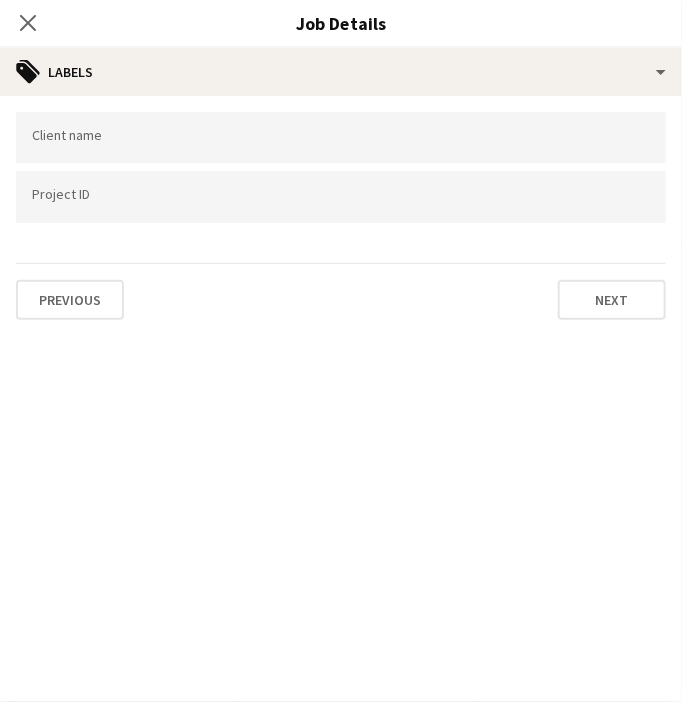 scroll, scrollTop: 0, scrollLeft: 0, axis: both 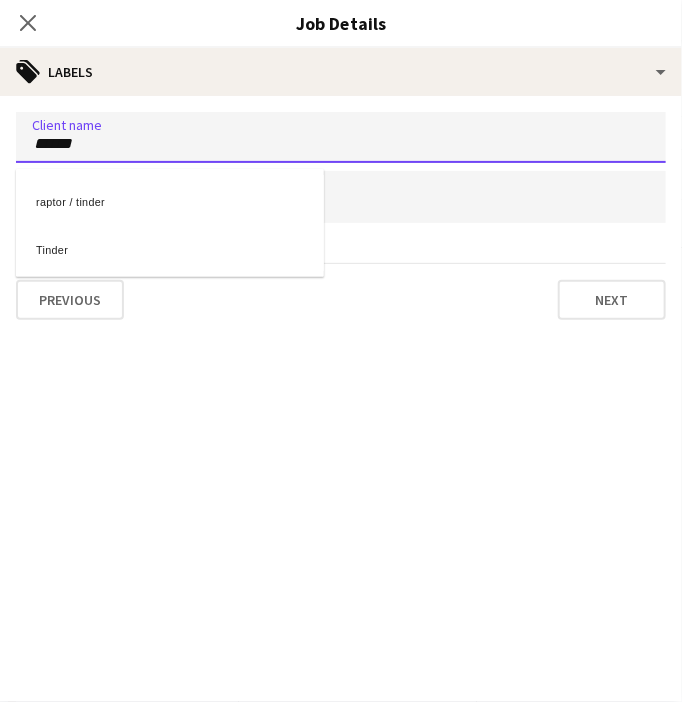type on "******" 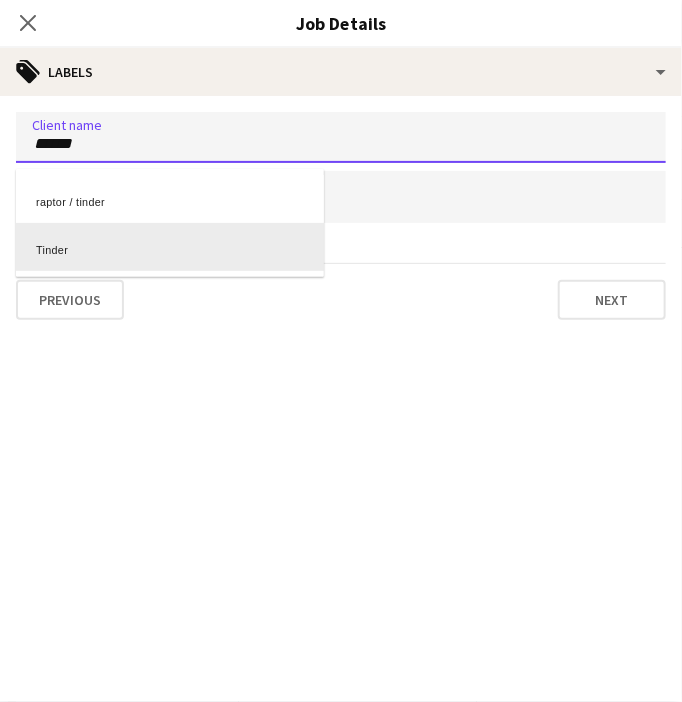 click on "Tinder" at bounding box center (170, 247) 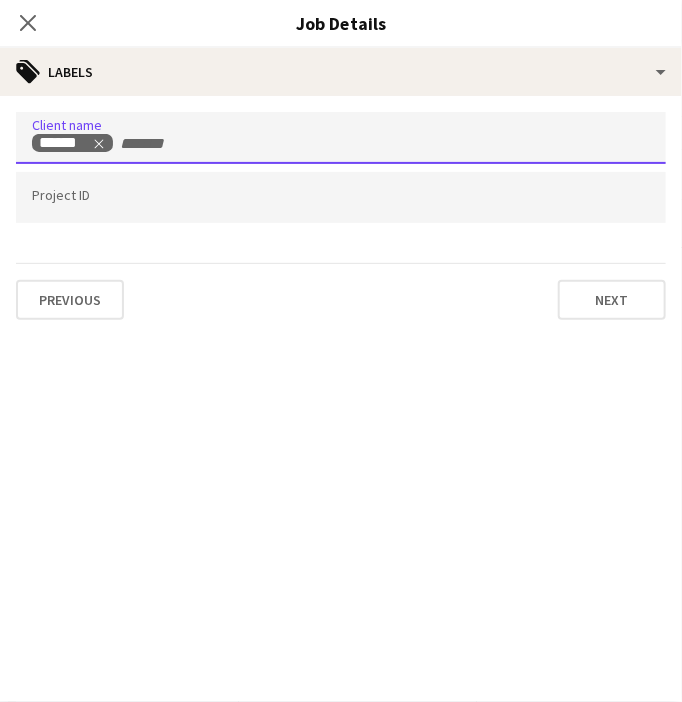click at bounding box center (341, 197) 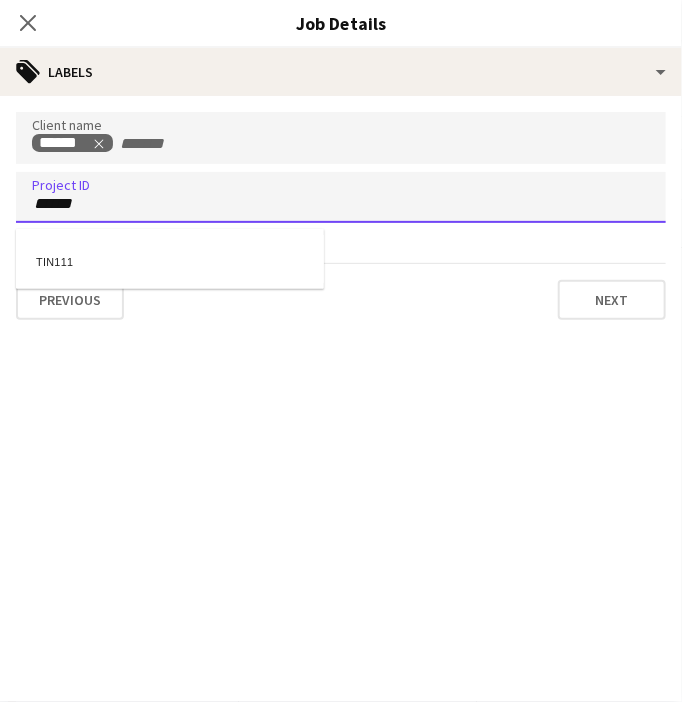 type on "******" 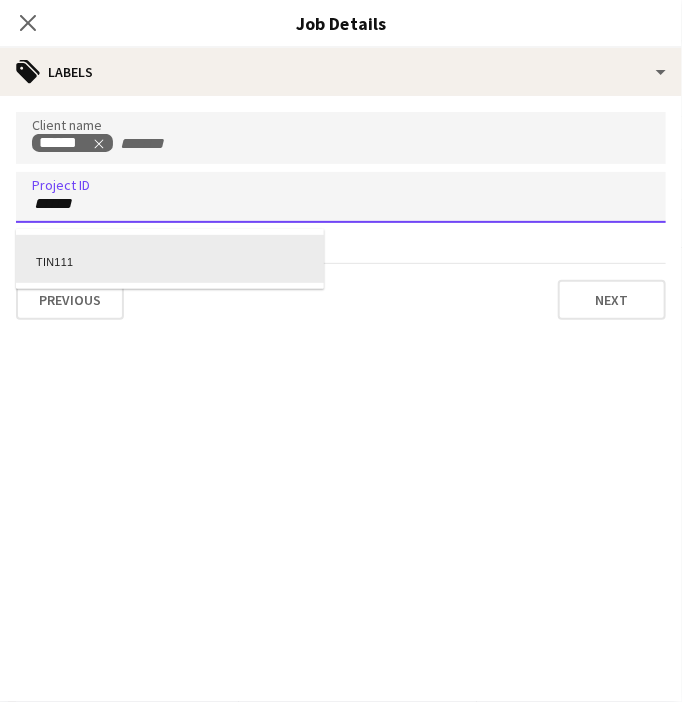 click on "TIN111" at bounding box center (170, 259) 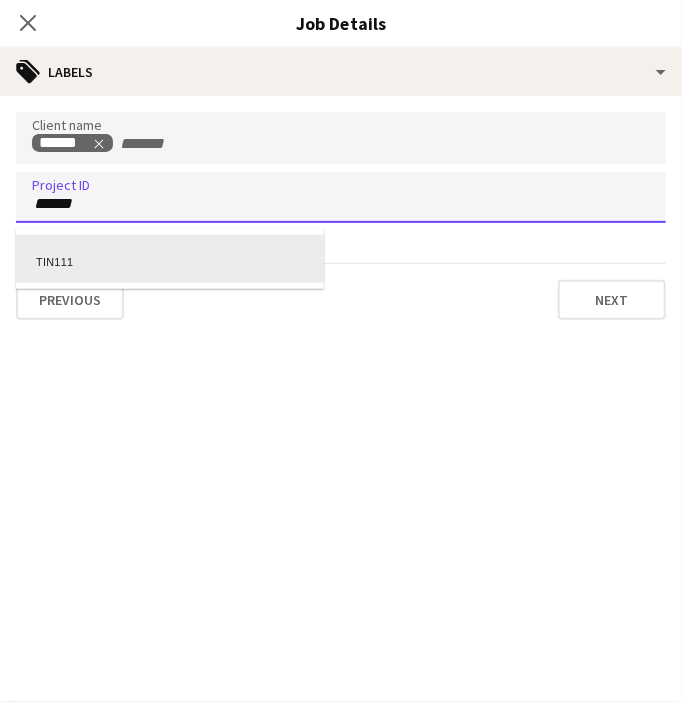 type 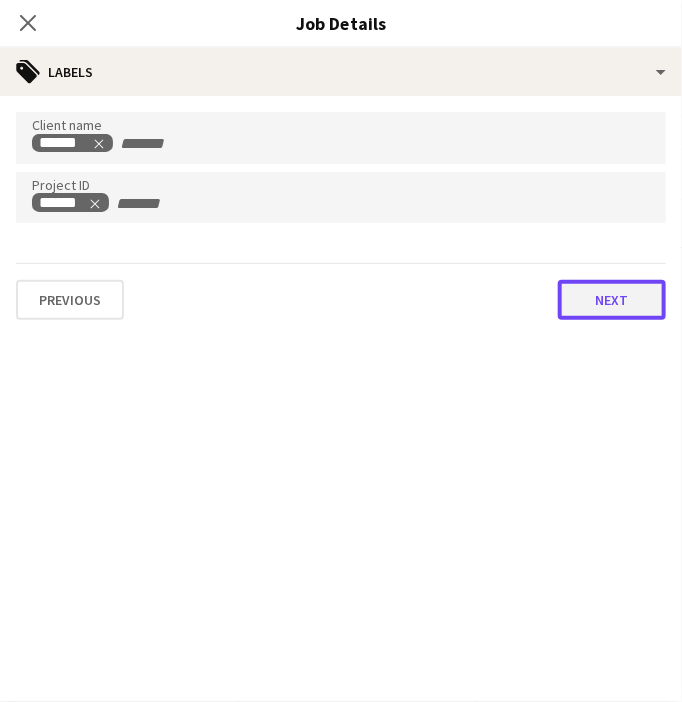 click on "Next" at bounding box center (612, 300) 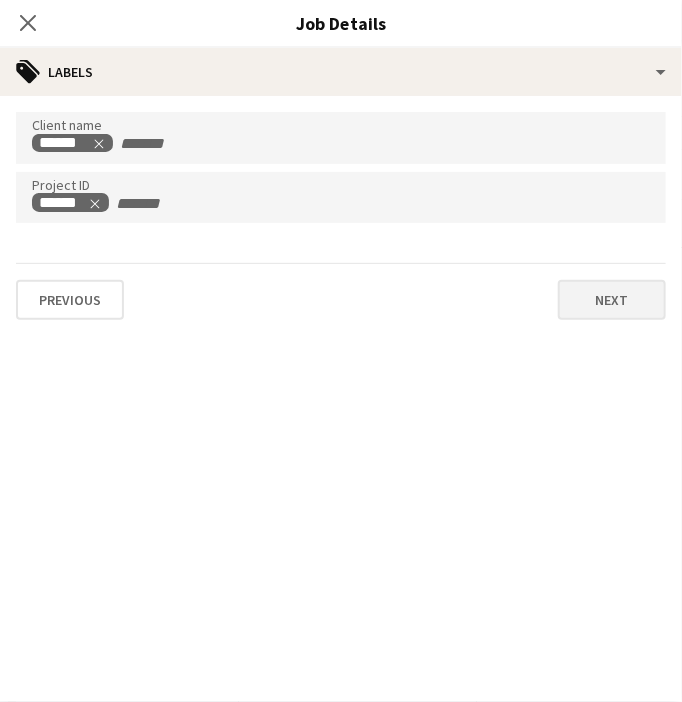type on "*******" 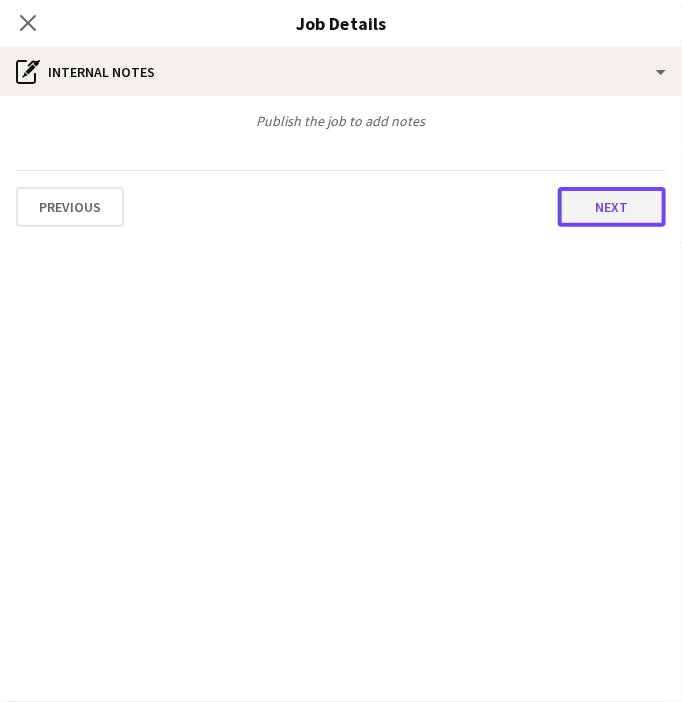 click on "Next" at bounding box center [612, 207] 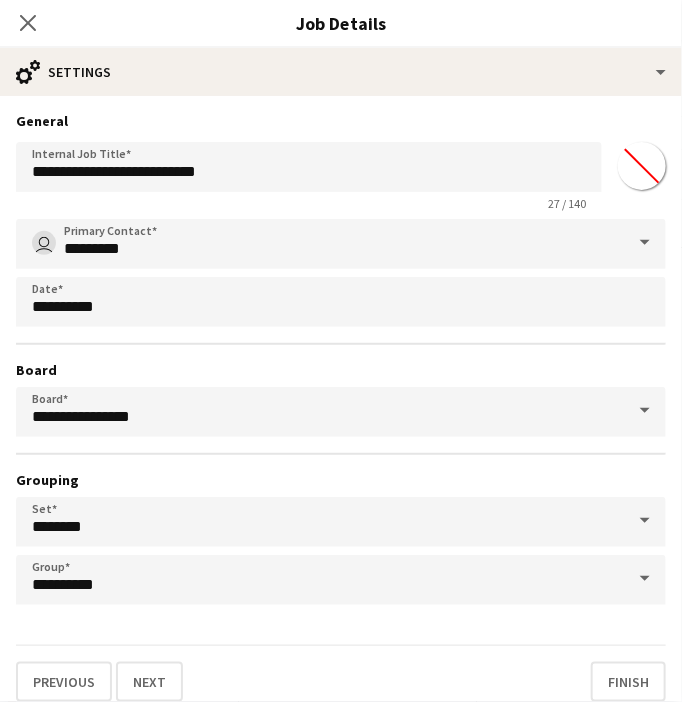 scroll, scrollTop: 12, scrollLeft: 0, axis: vertical 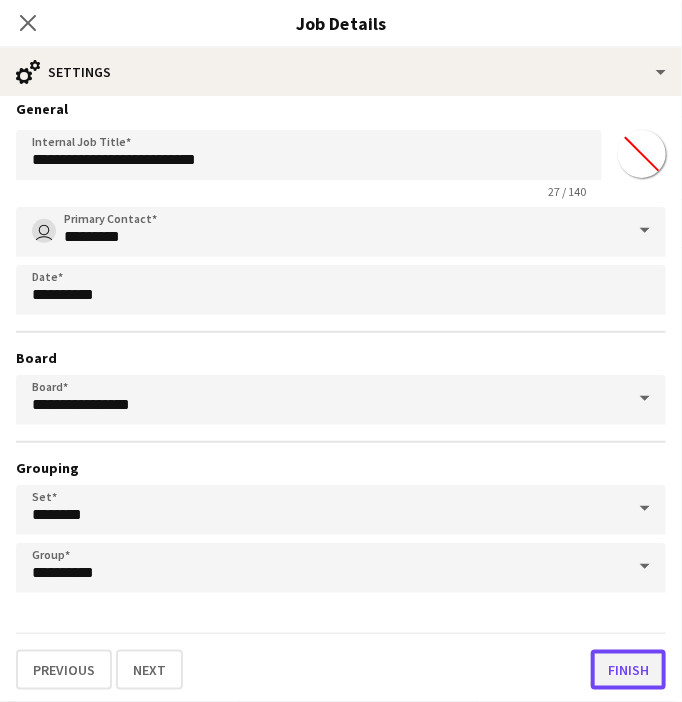 click on "Finish" at bounding box center [628, 670] 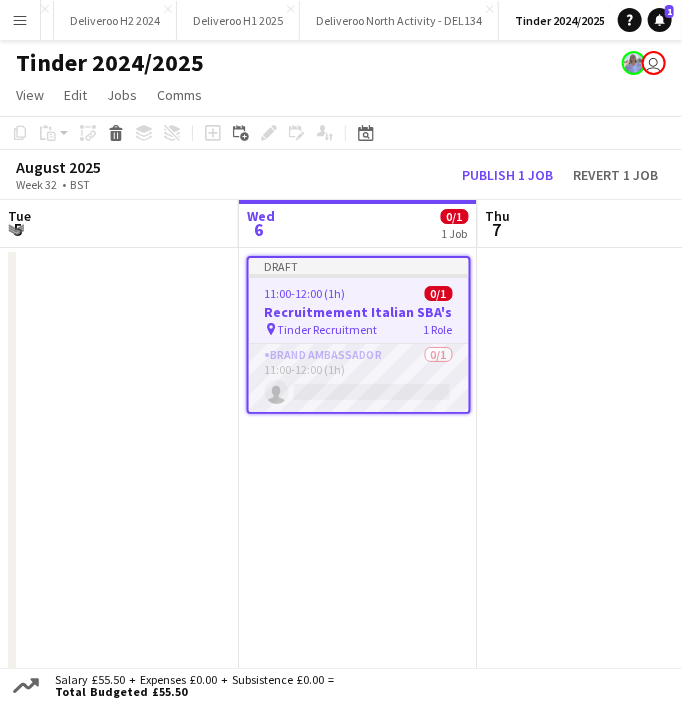click on "Brand Ambassador   0/1   11:00-12:00 (1h)
single-neutral-actions" at bounding box center [359, 378] 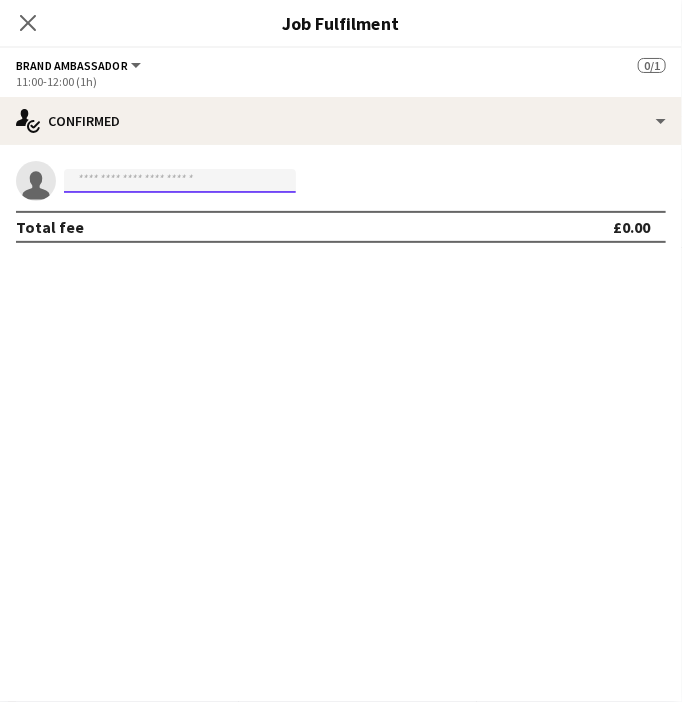 click at bounding box center (180, 181) 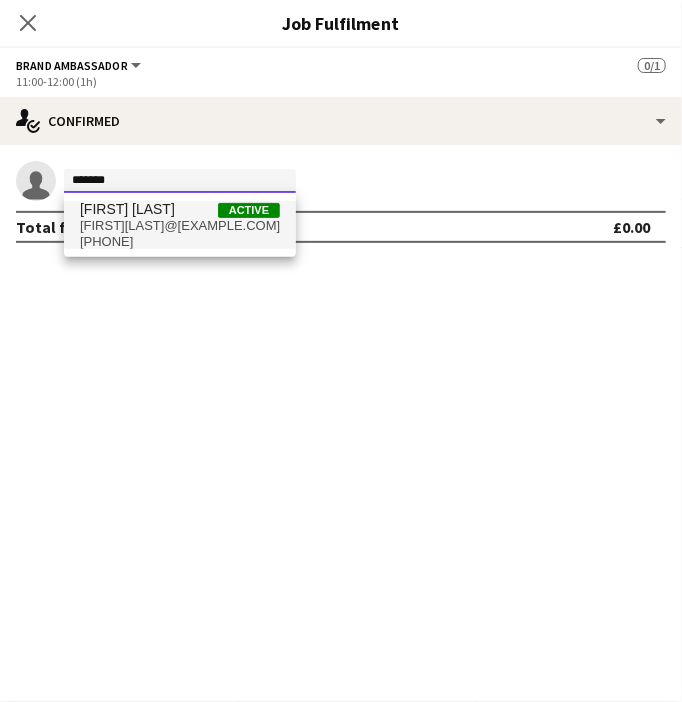 type on "*******" 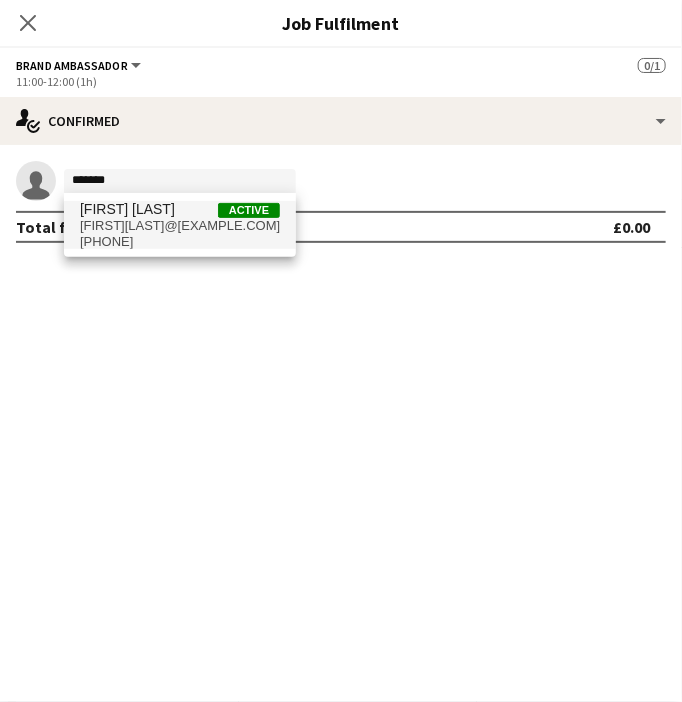 click on "emmacoleman2003@icloud.com" at bounding box center [180, 226] 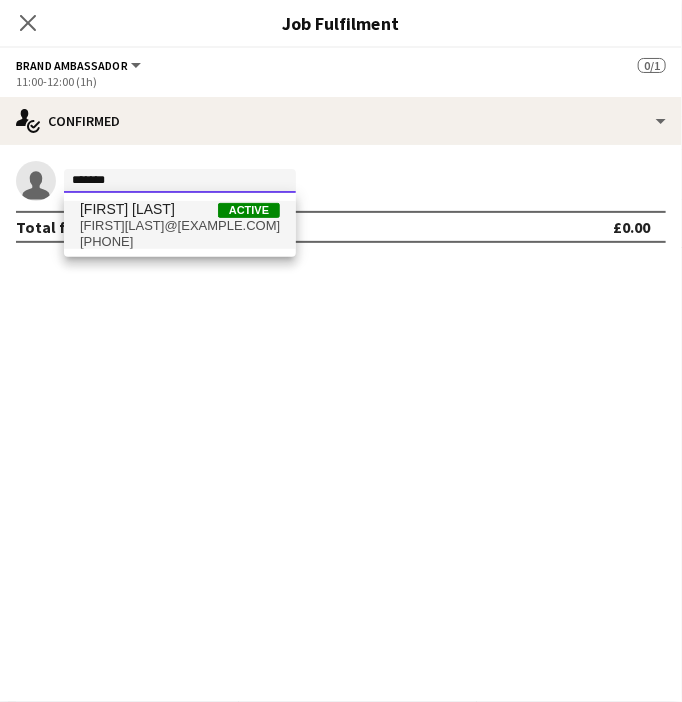 type 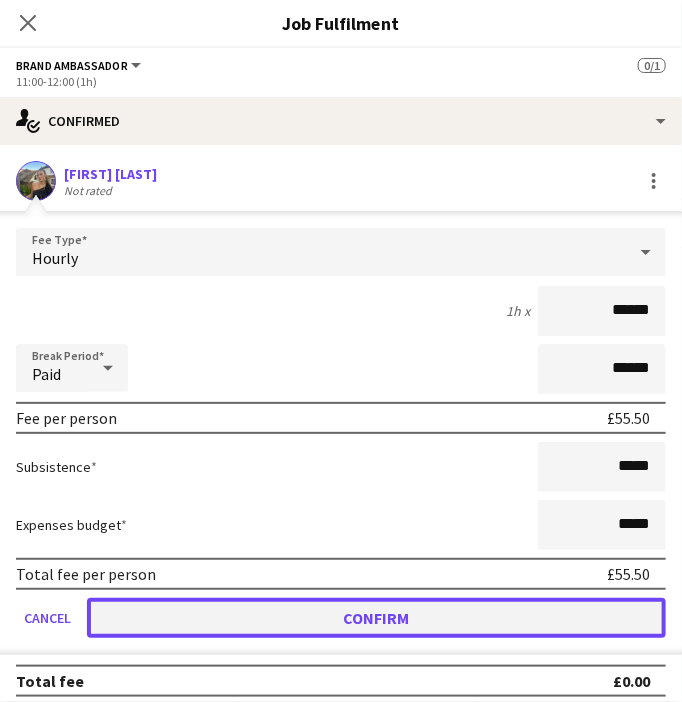 click on "Confirm" at bounding box center (376, 618) 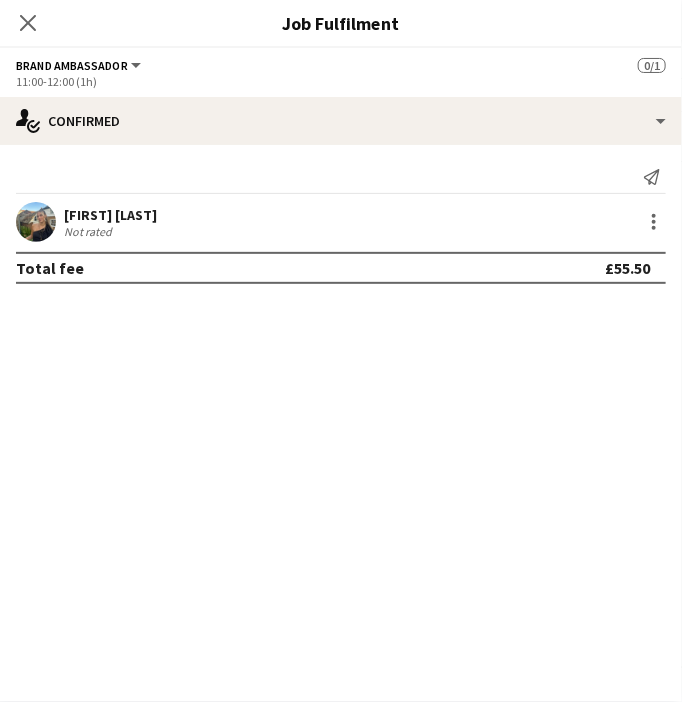 scroll, scrollTop: 0, scrollLeft: 0, axis: both 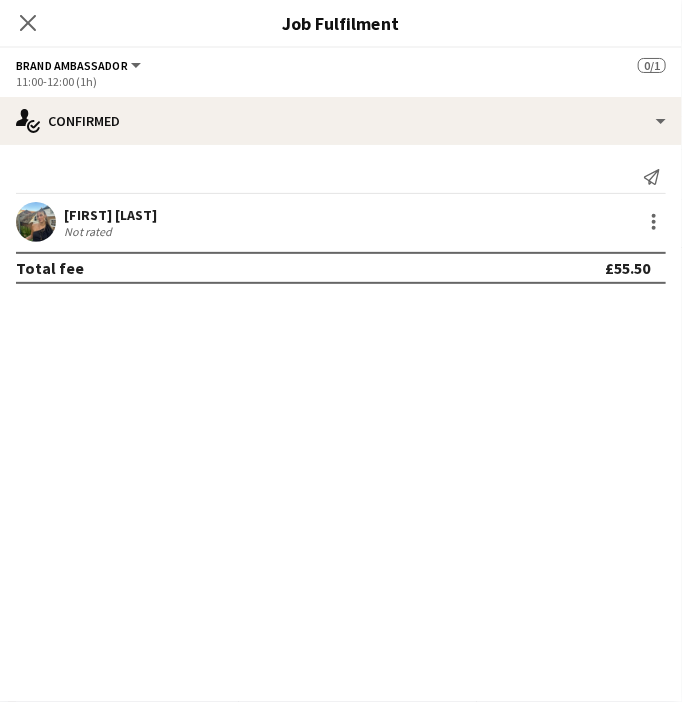 click on "Close pop-in" 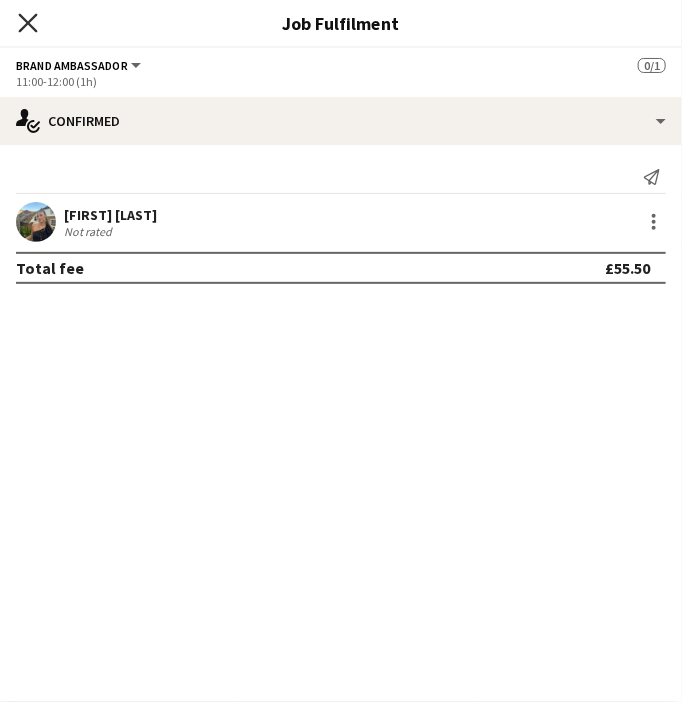 click 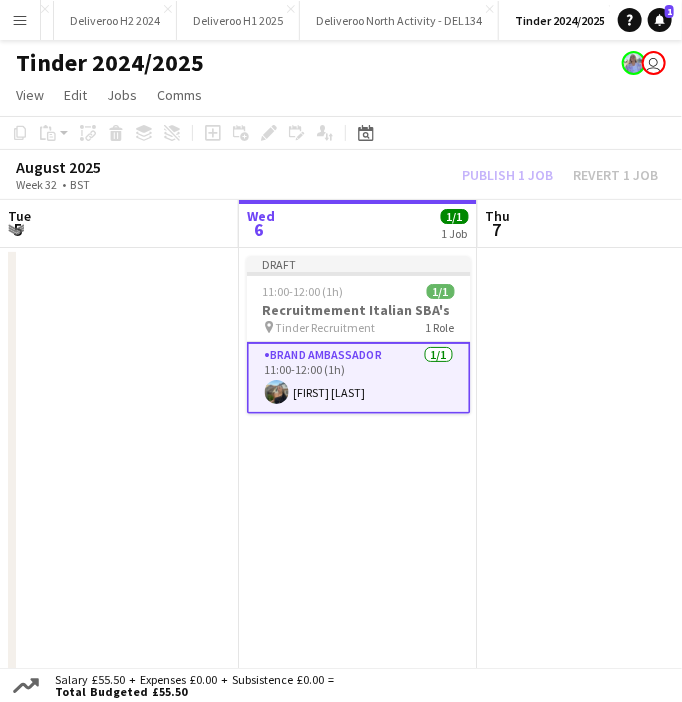 click on "Draft   11:00-12:00 (1h)    1/1   Recruitmement Italian SBA's
pin
Tinder Recruitment   1 Role   Brand Ambassador   1/1   11:00-12:00 (1h)
Emma Coleman" at bounding box center [358, 567] 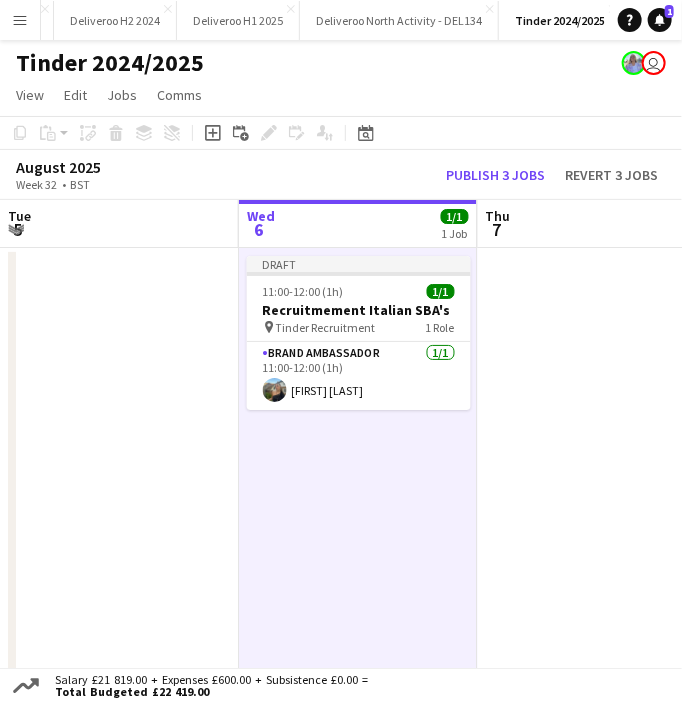 click on "Copy
Paste
Paste   Ctrl+V Paste with crew  Ctrl+Shift+V
Paste linked Job
Delete
Group
Ungroup
Add job
Add linked Job
Edit
Edit linked Job
Applicants
Date picker
AUG 2025 AUG 2025 Monday M Tuesday T Wednesday W Thursday T Friday F Saturday S Sunday S  AUG   1   2   3   4   5   6   7   8   9   10   11   12   13   14   15   16   17   18   19   20   21   22   23   24   25   26   27   28   29   30   31
Comparison range
Comparison range
Today" 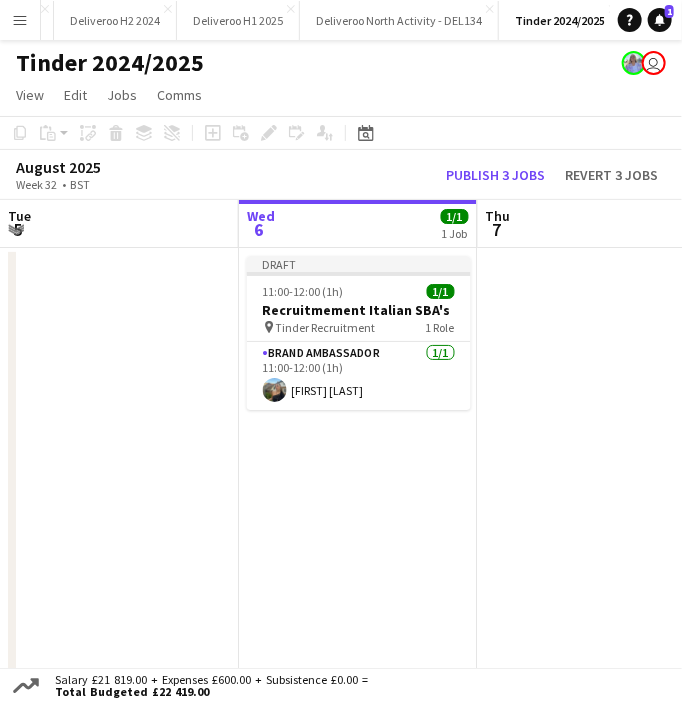 click on "Draft   11:00-12:00 (1h)    1/1   Recruitmement Italian SBA's
pin
Tinder Recruitment   1 Role   Brand Ambassador   1/1   11:00-12:00 (1h)
Emma Coleman" at bounding box center [358, 567] 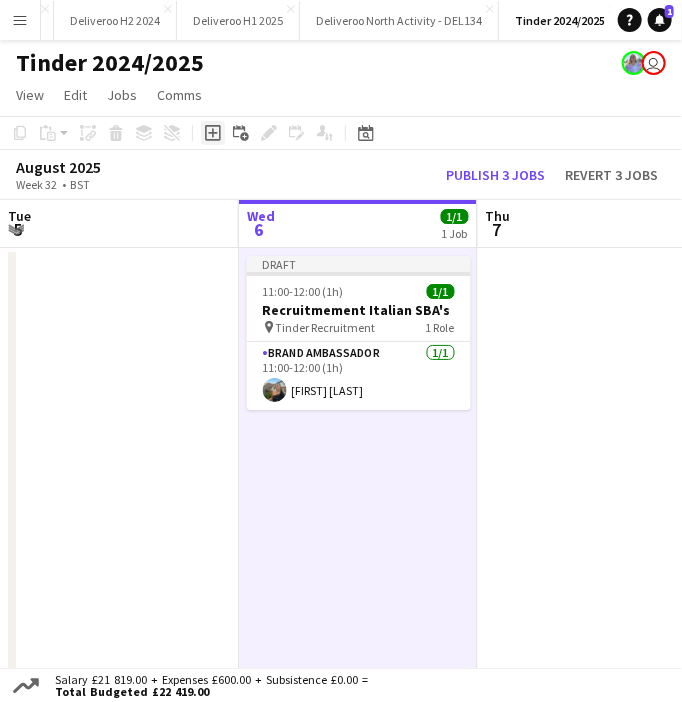 click on "Add job" 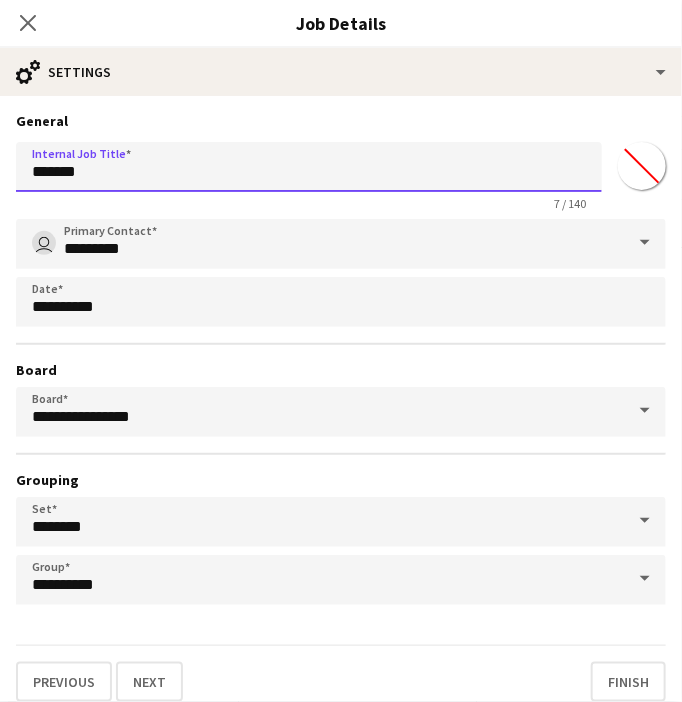 click on "*******" at bounding box center (309, 167) 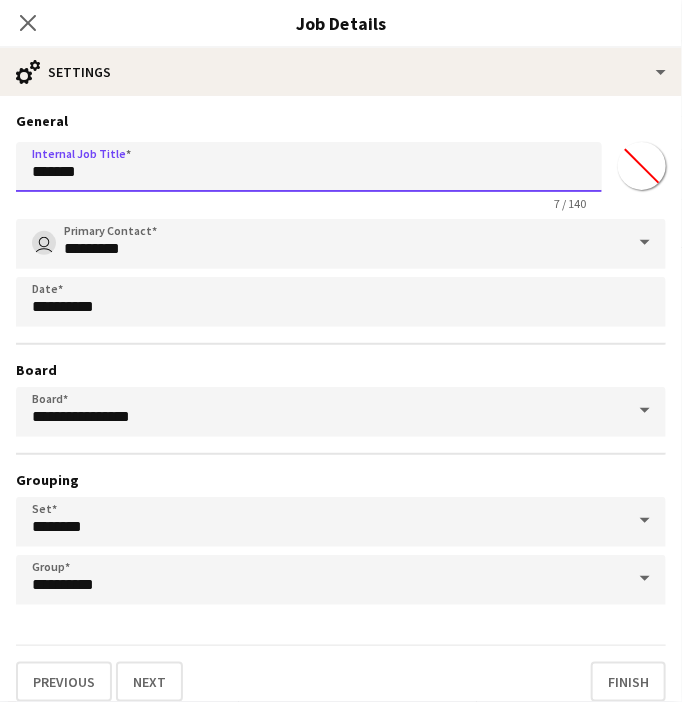 drag, startPoint x: 258, startPoint y: 161, endPoint x: 11, endPoint y: 167, distance: 247.07286 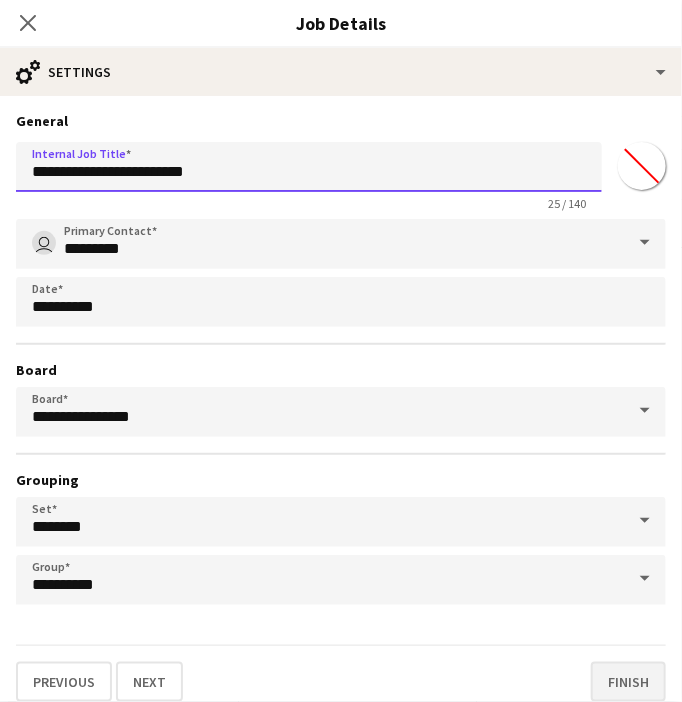 type on "**********" 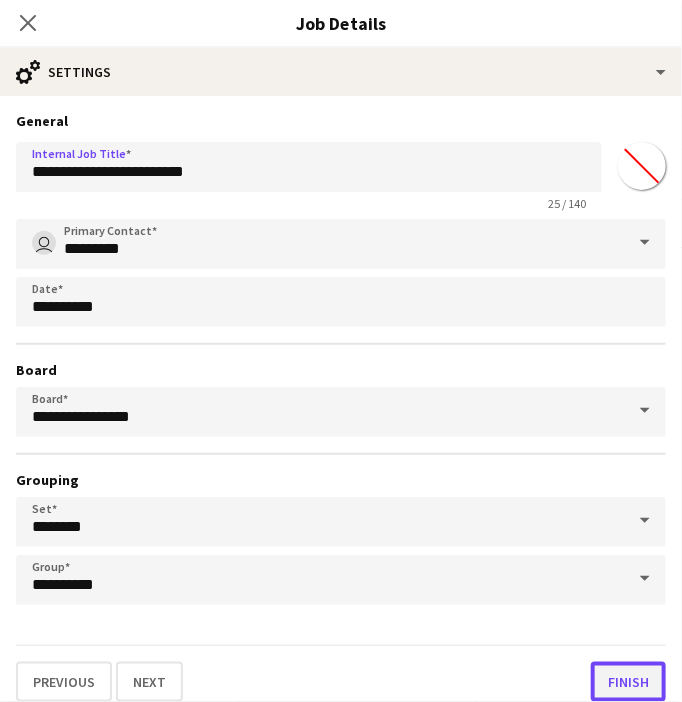 click on "Finish" at bounding box center [628, 682] 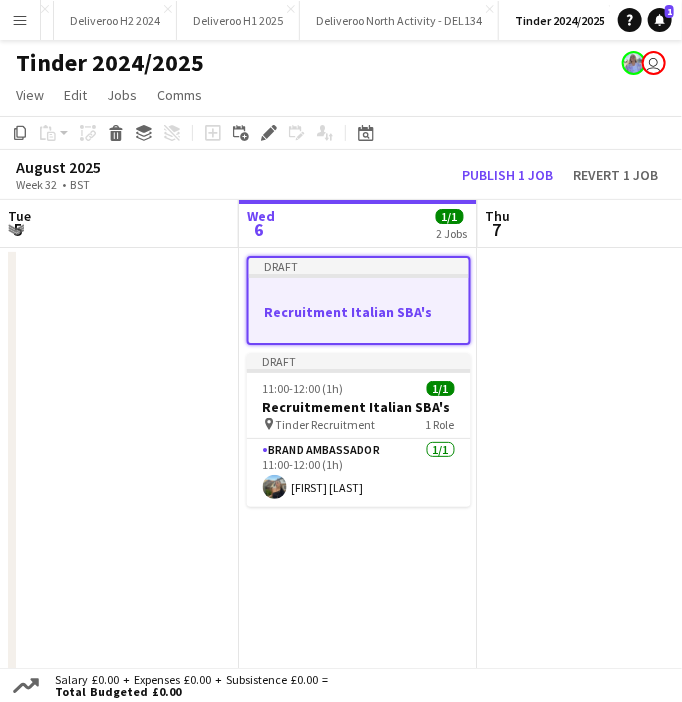 click on "Recruitment Italian SBA's" at bounding box center (359, 312) 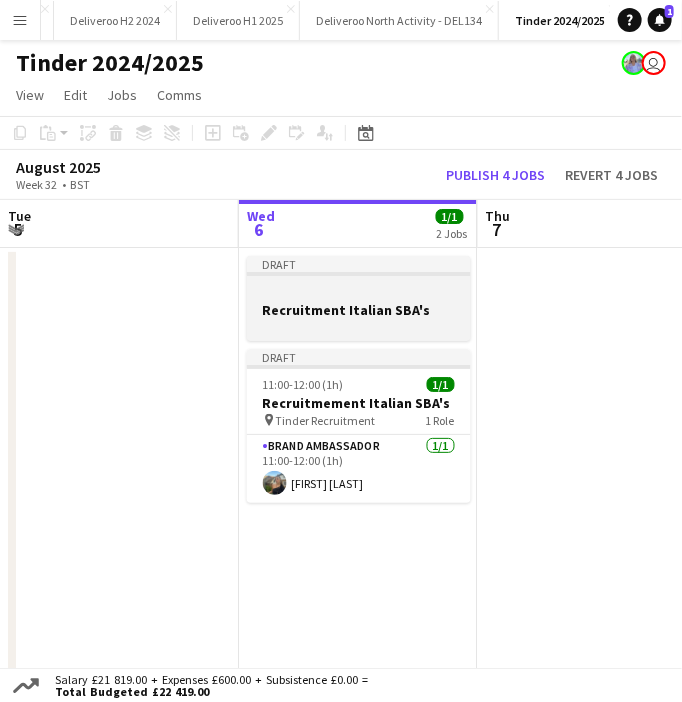 click on "Draft" at bounding box center (359, 264) 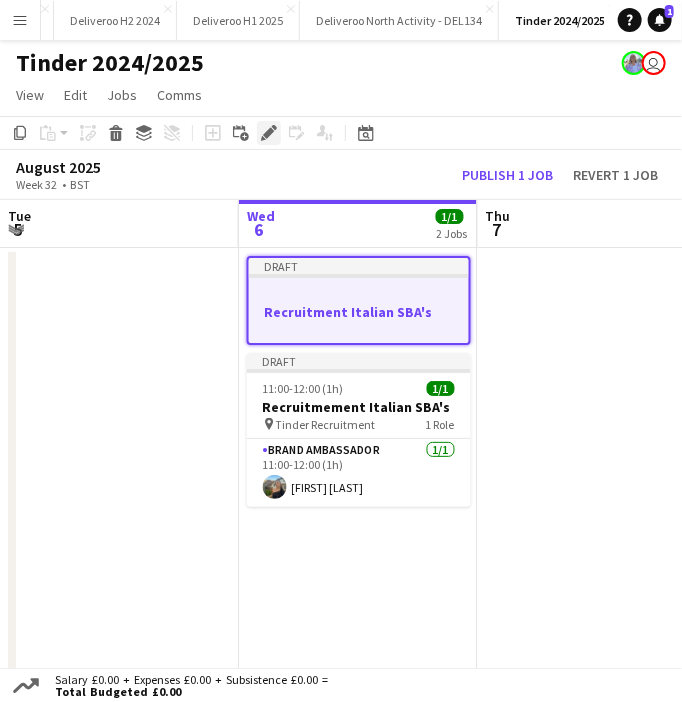 click on "Edit" 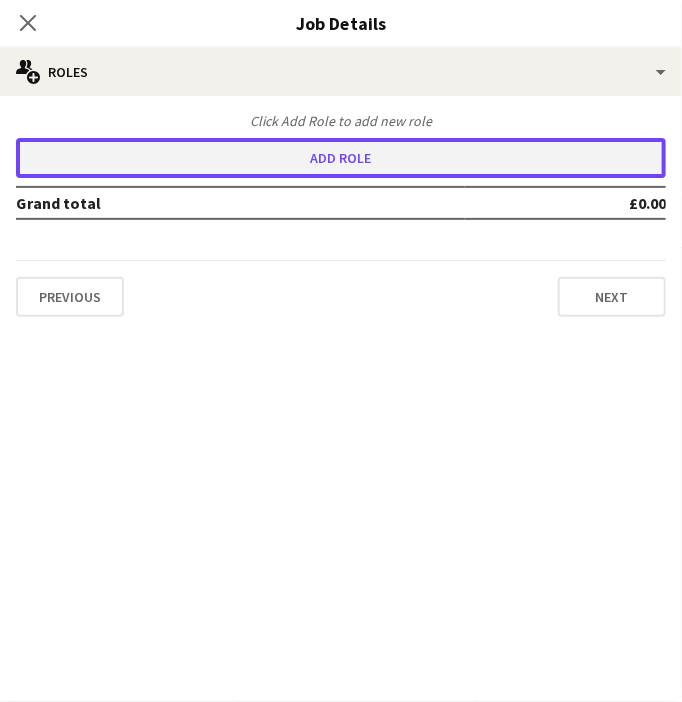 click on "Add role" at bounding box center [341, 158] 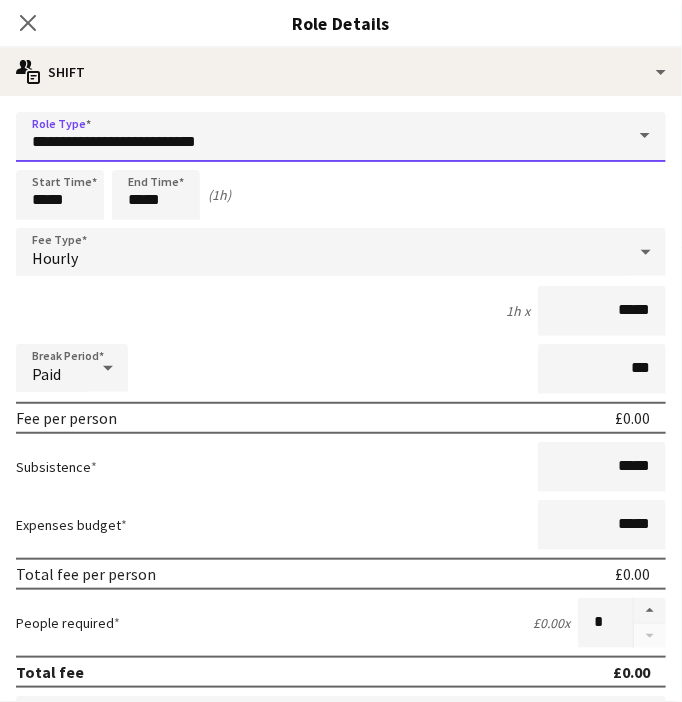 click on "**********" at bounding box center [341, 137] 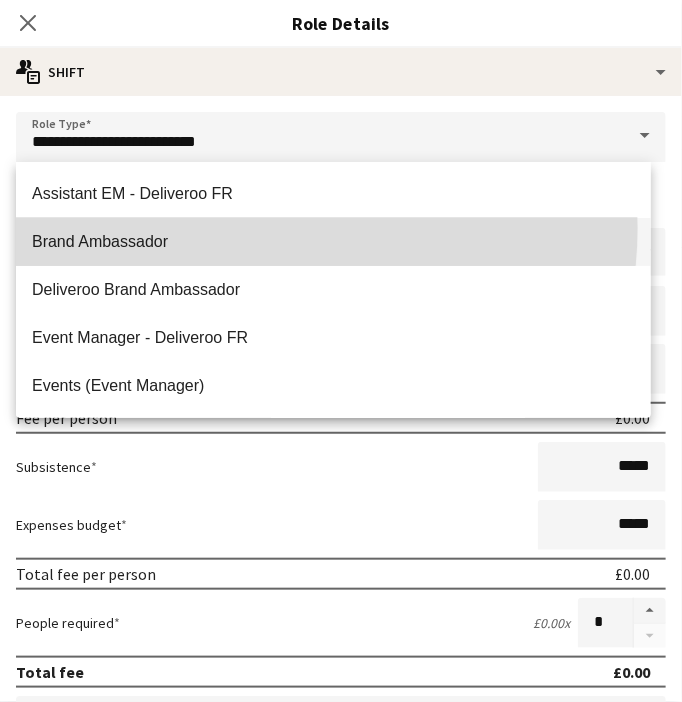 click on "Brand Ambassador" at bounding box center [333, 242] 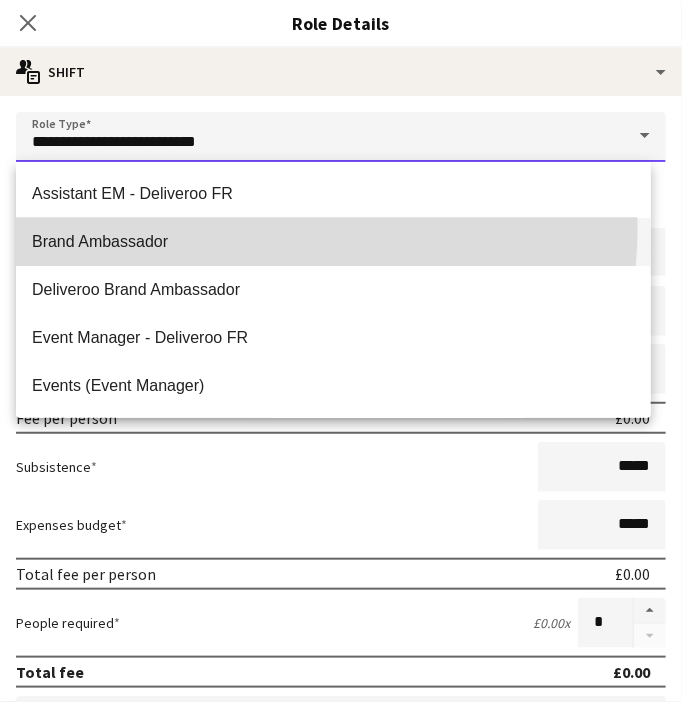 type on "**********" 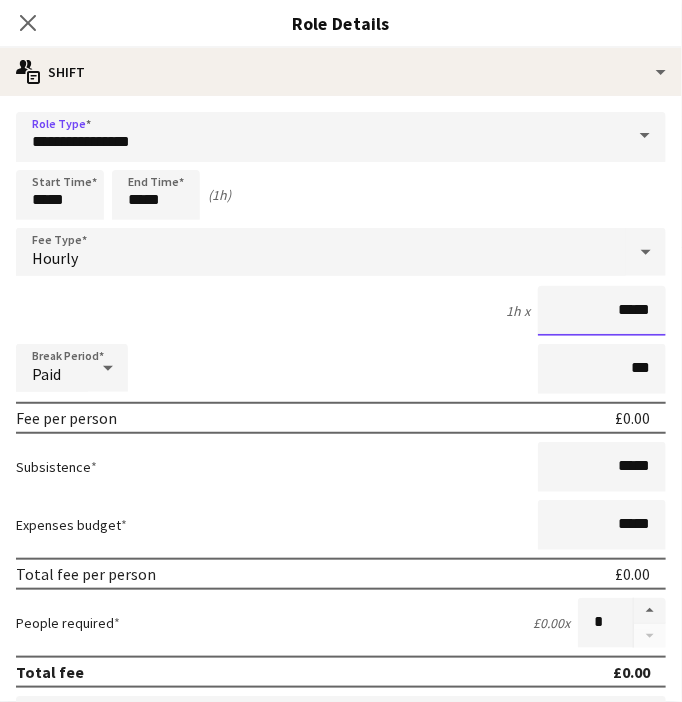 click on "*****" at bounding box center (602, 311) 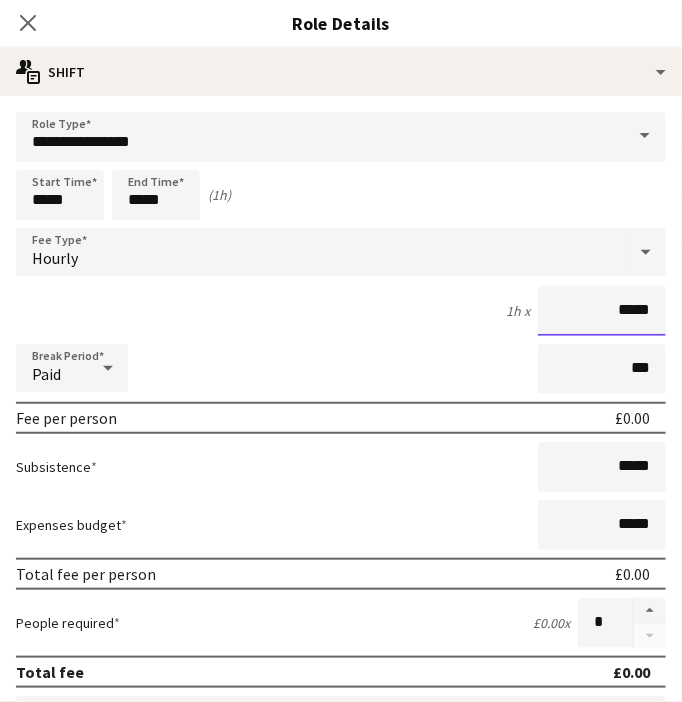 click on "*****" at bounding box center (602, 311) 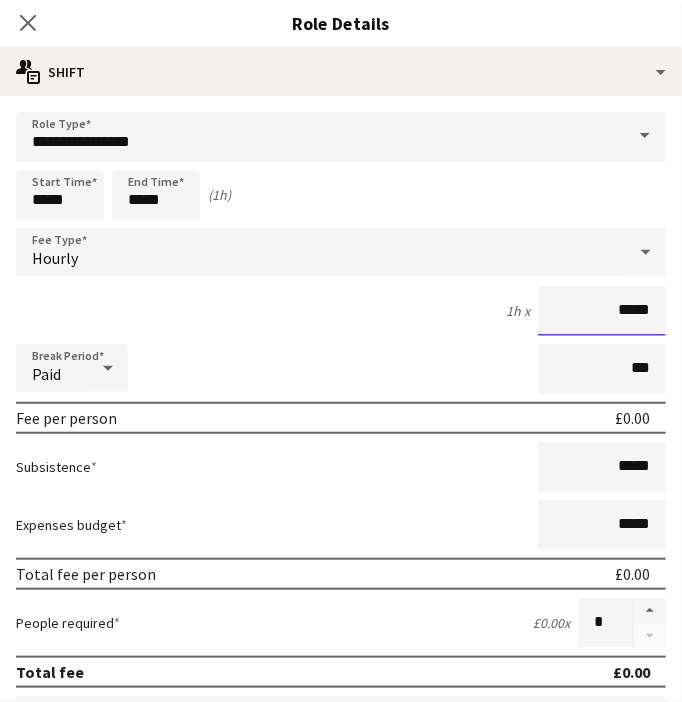 click on "*****" at bounding box center (602, 311) 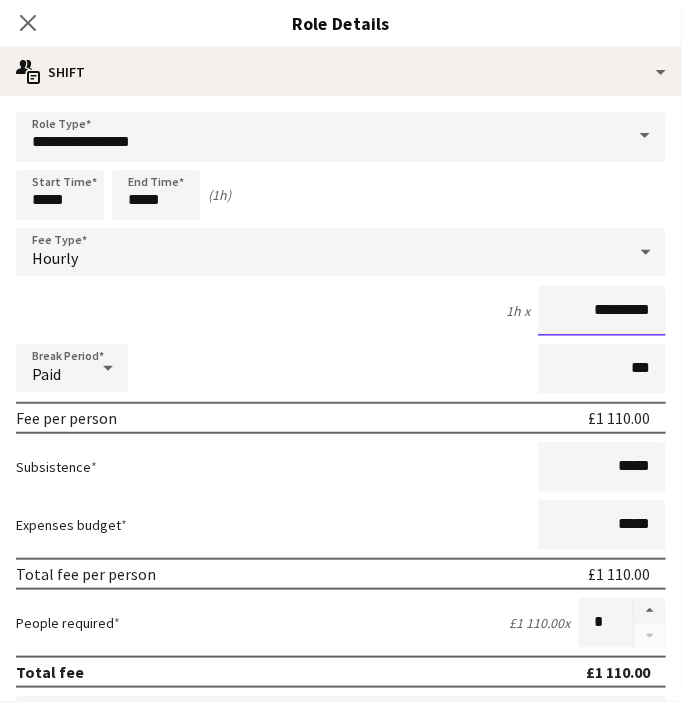 click on "*********" at bounding box center [602, 311] 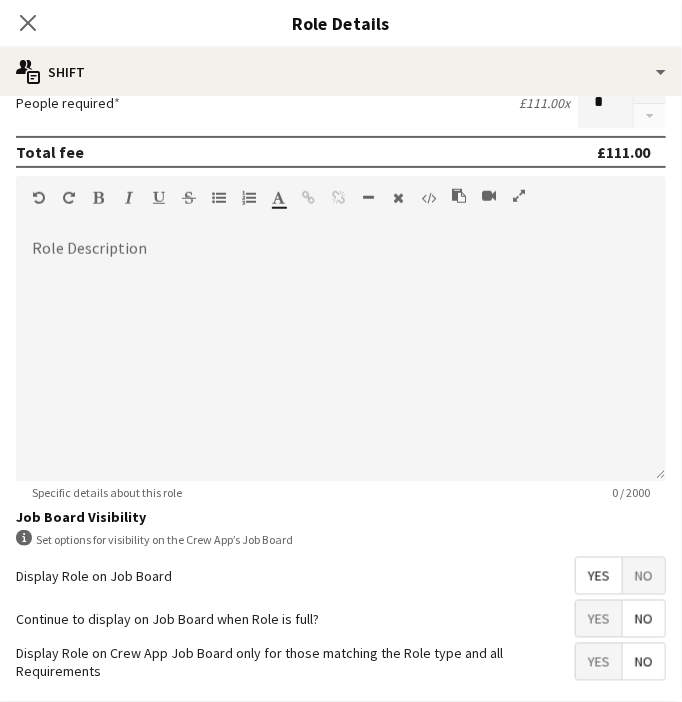 scroll, scrollTop: 607, scrollLeft: 0, axis: vertical 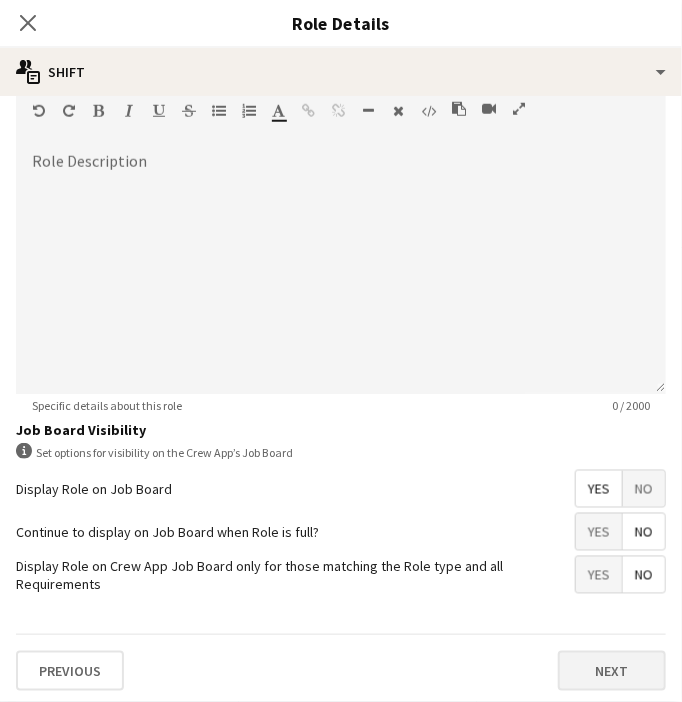 type on "*******" 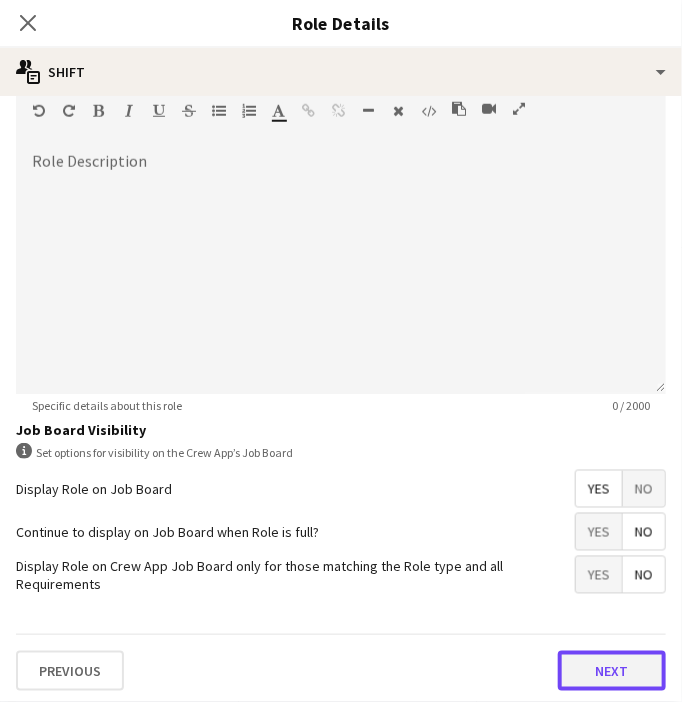 click on "Next" at bounding box center [612, 671] 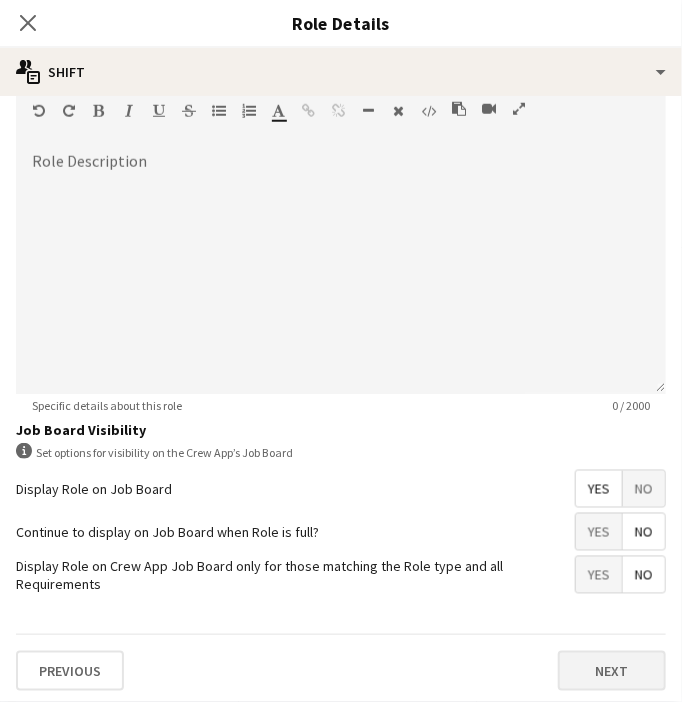 scroll, scrollTop: 0, scrollLeft: 0, axis: both 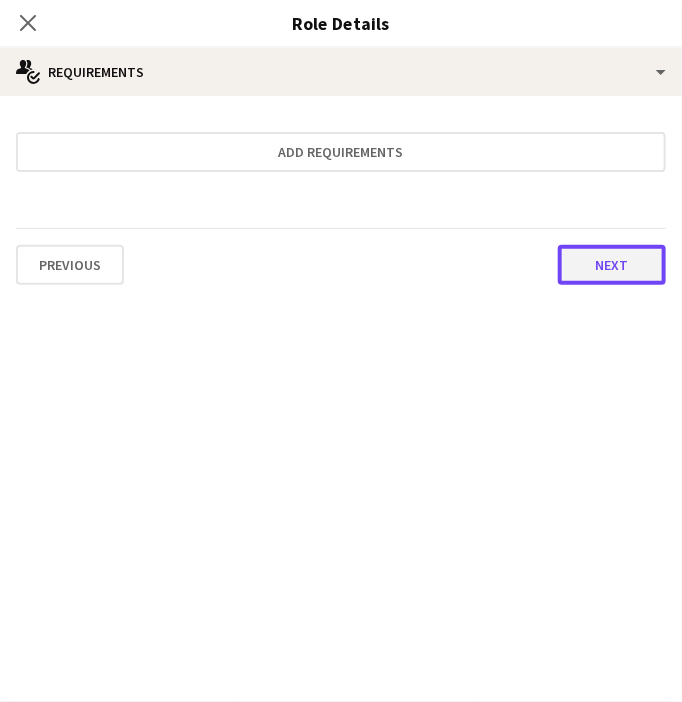 click on "Next" at bounding box center [612, 265] 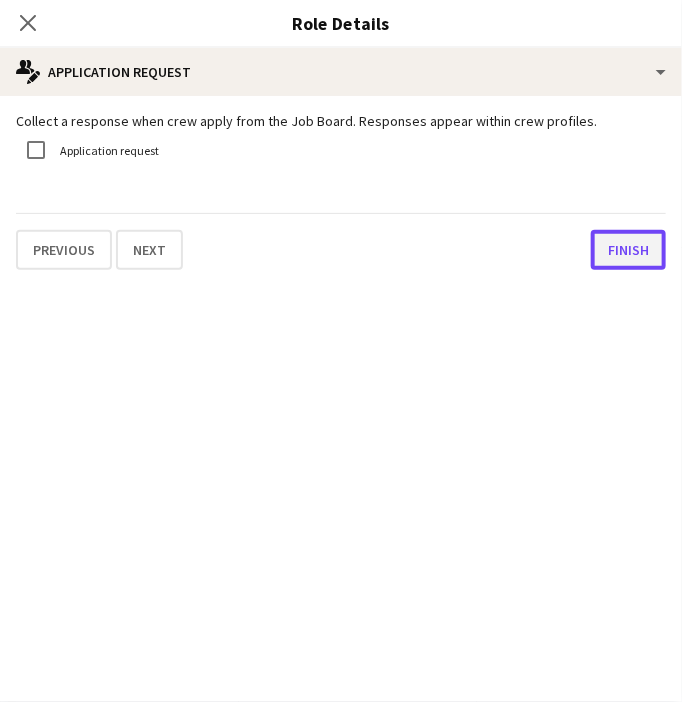 click on "Finish" at bounding box center [628, 250] 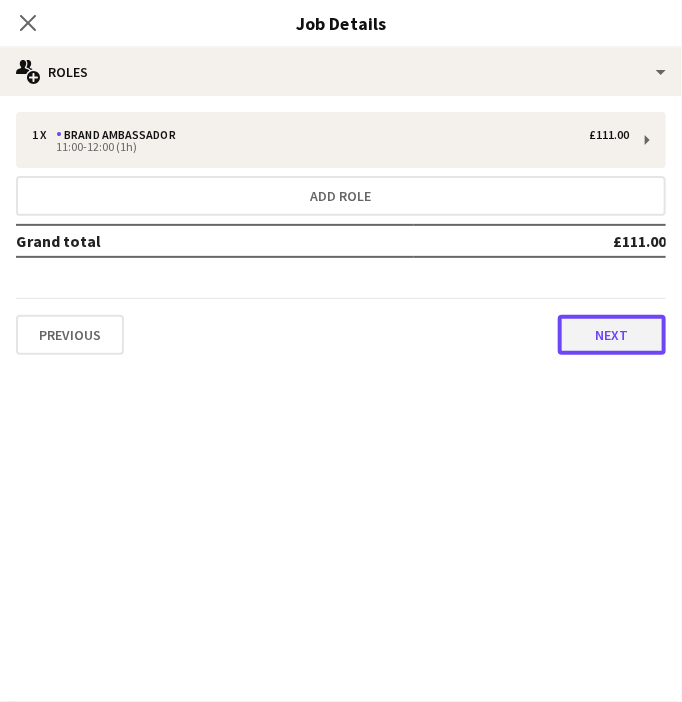 click on "Next" at bounding box center (612, 335) 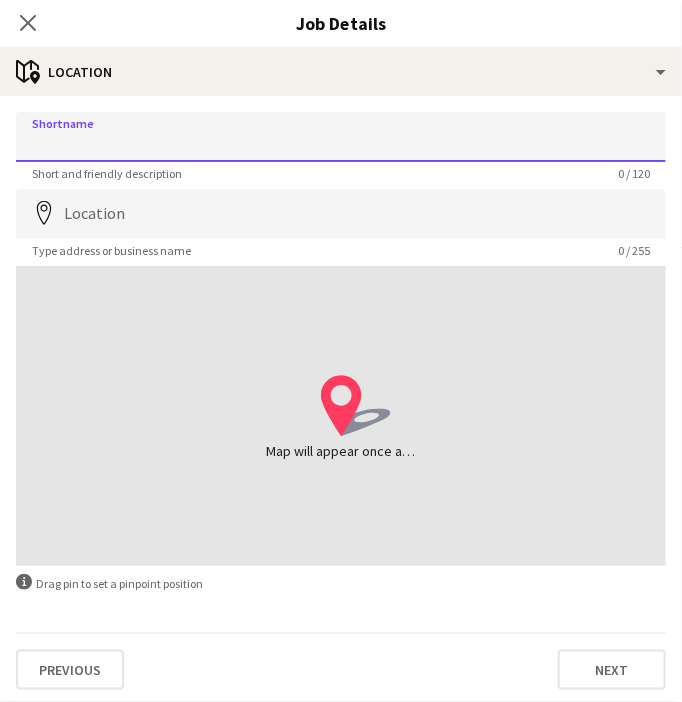 click on "Shortname" at bounding box center (341, 137) 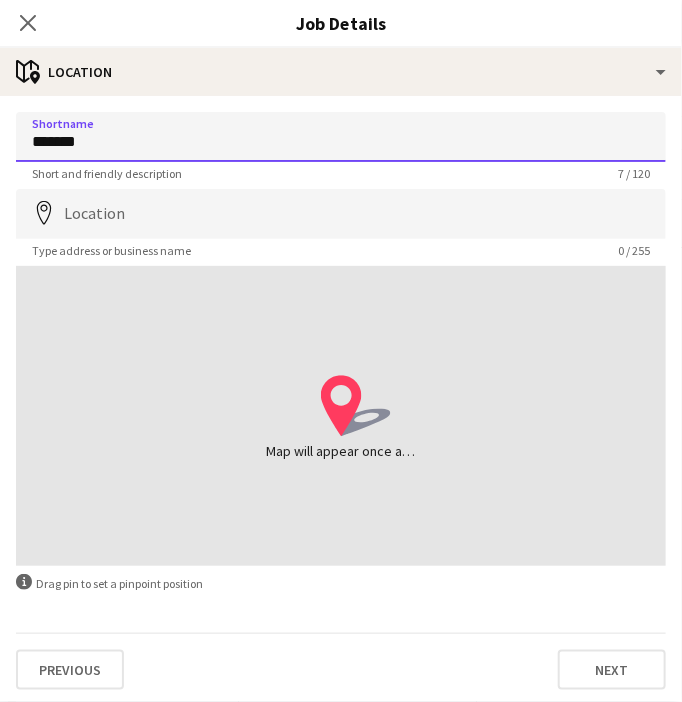 type on "**********" 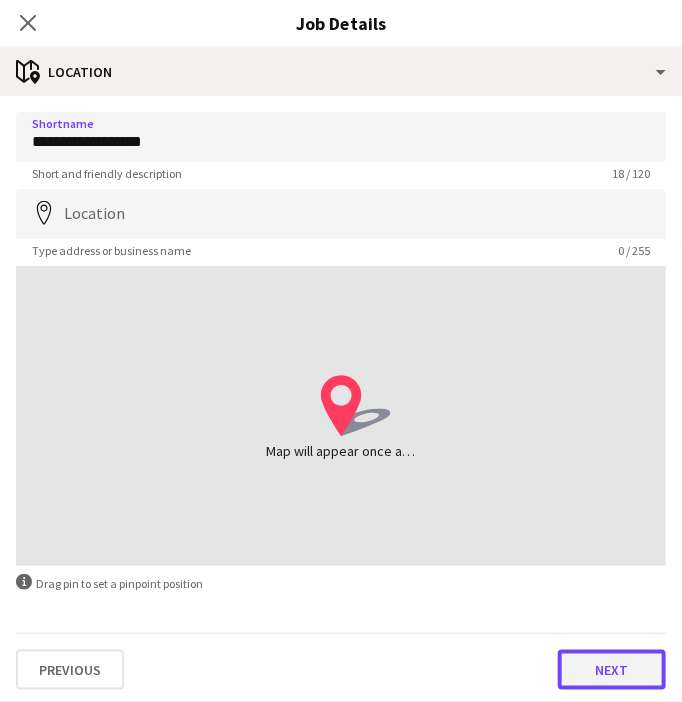 click on "Next" at bounding box center (612, 670) 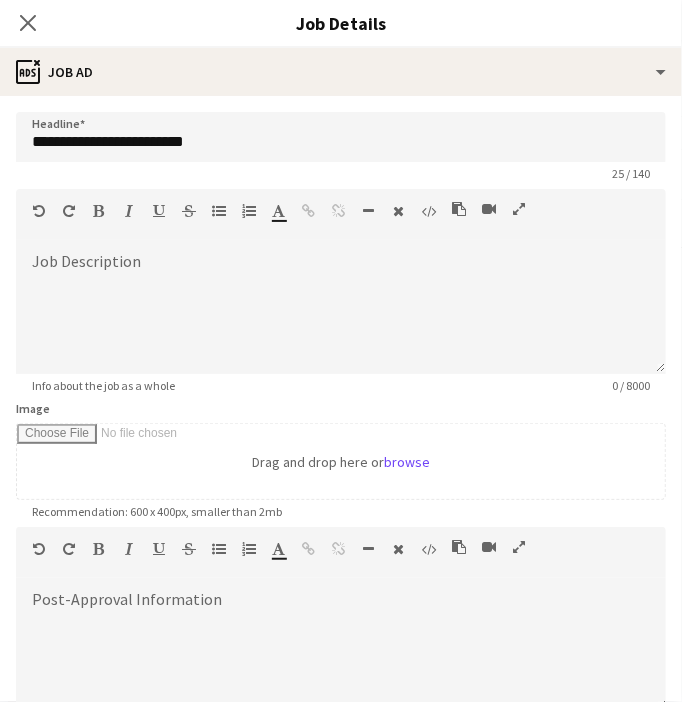 scroll, scrollTop: 236, scrollLeft: 0, axis: vertical 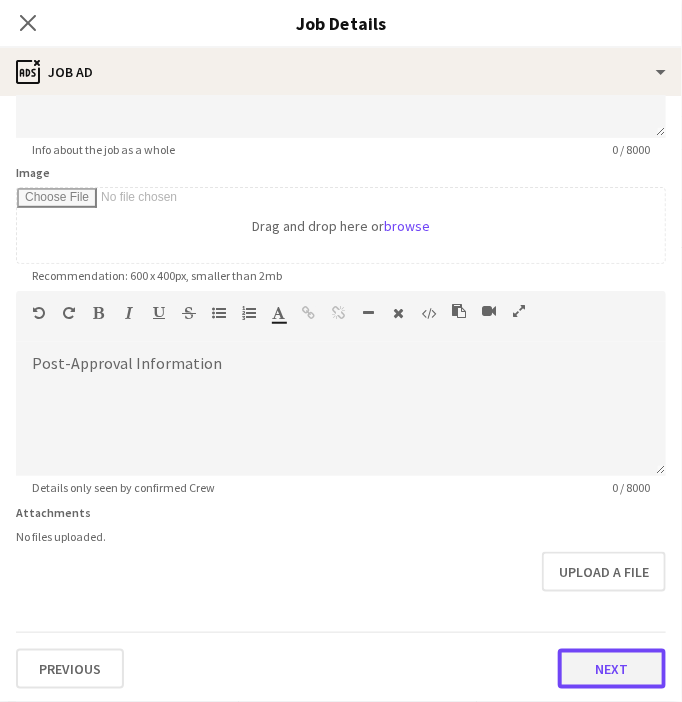 click on "Next" at bounding box center (612, 669) 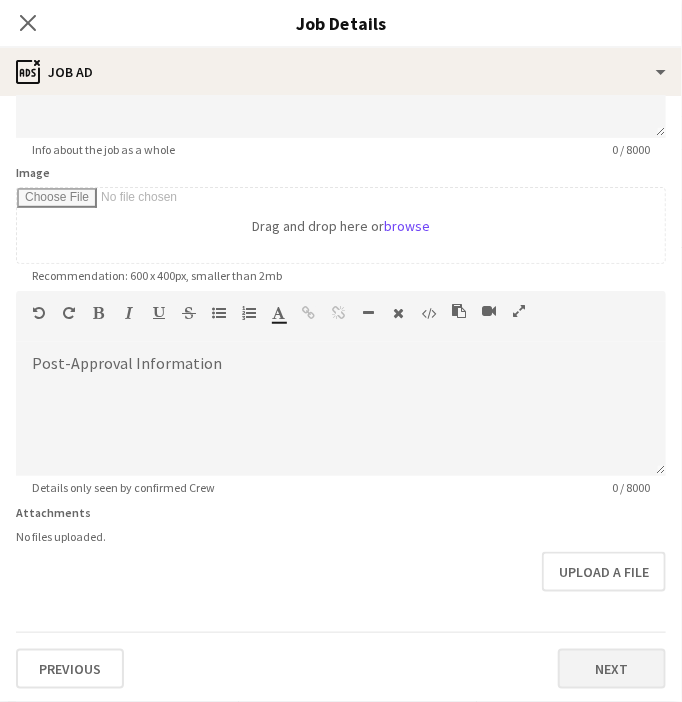 scroll, scrollTop: 0, scrollLeft: 0, axis: both 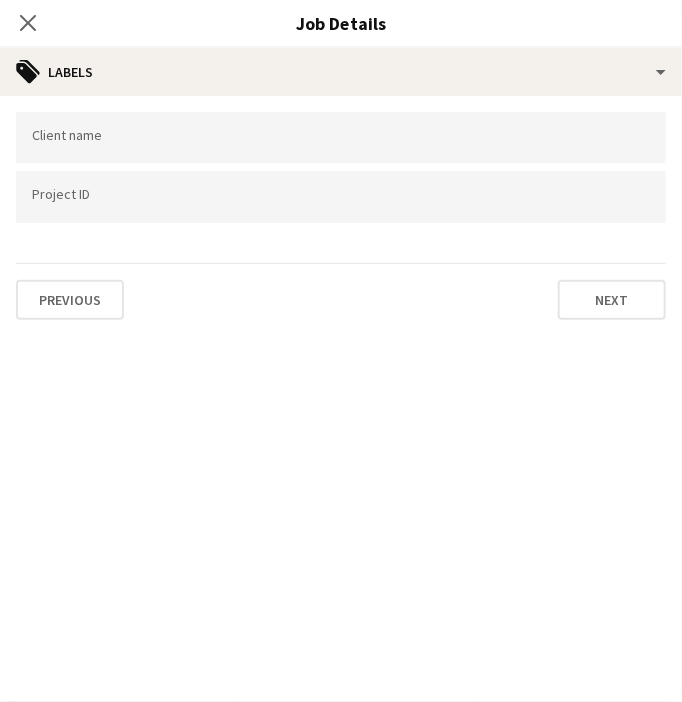 click at bounding box center (341, 137) 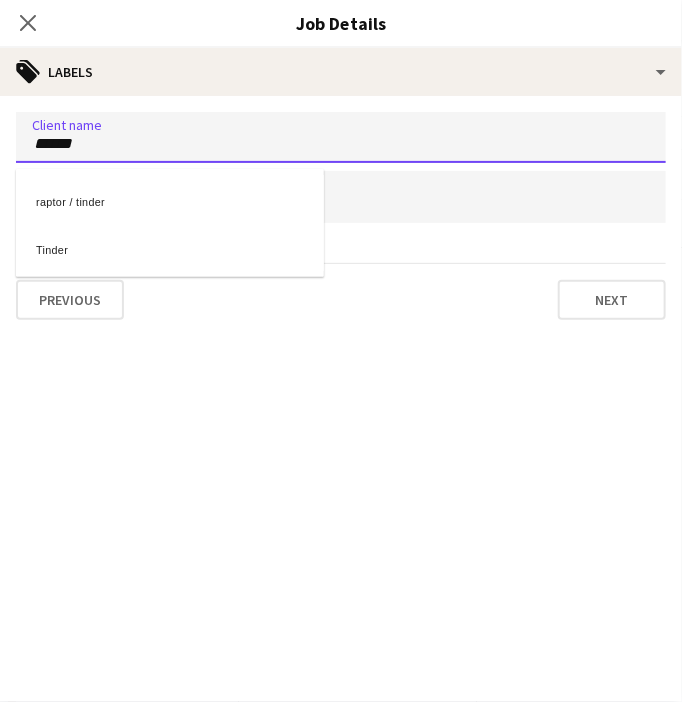 type on "******" 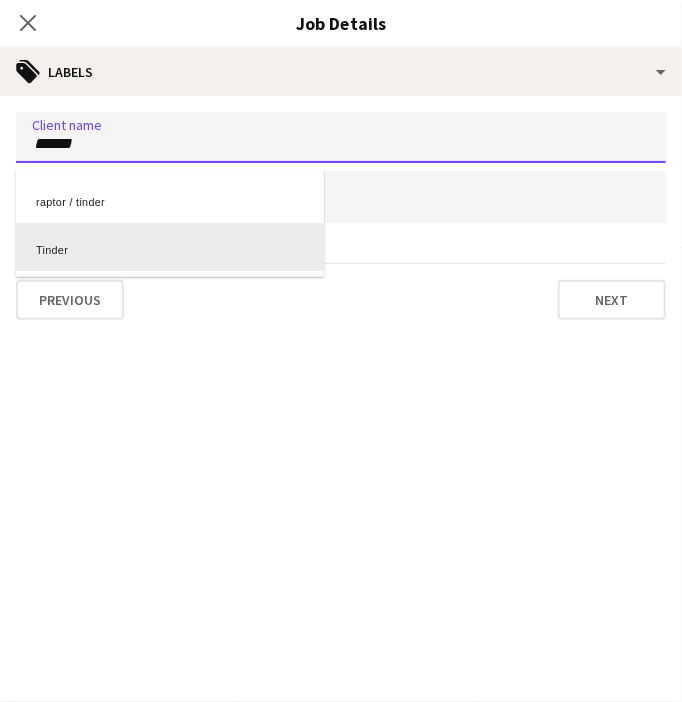 click on "Tinder" at bounding box center (170, 247) 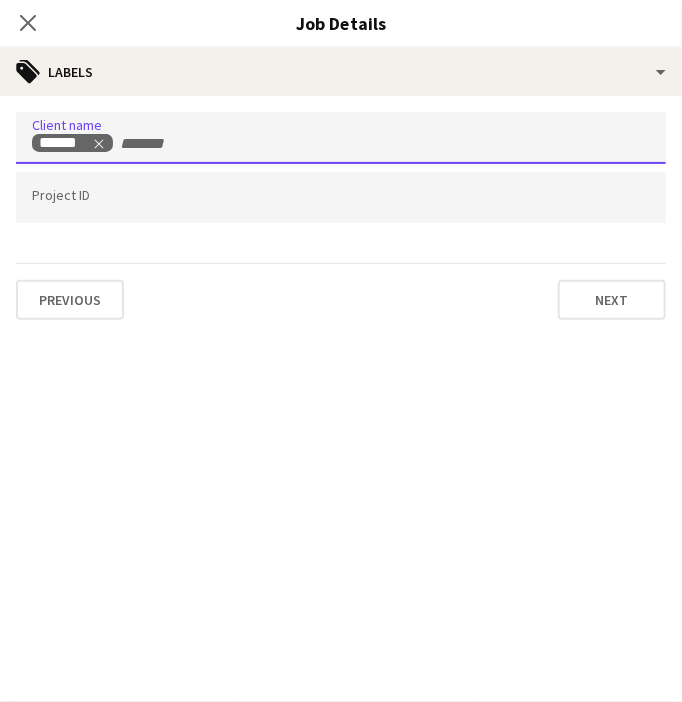 click at bounding box center [341, 198] 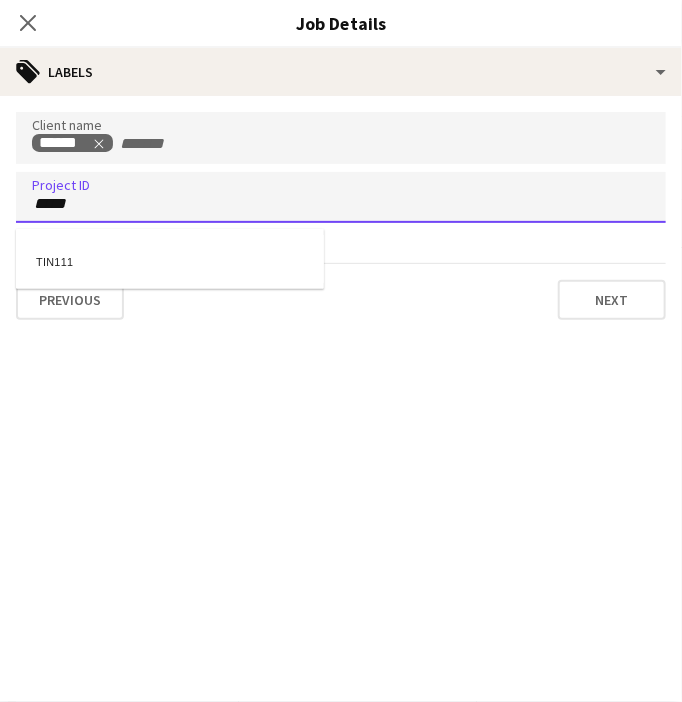 type on "*****" 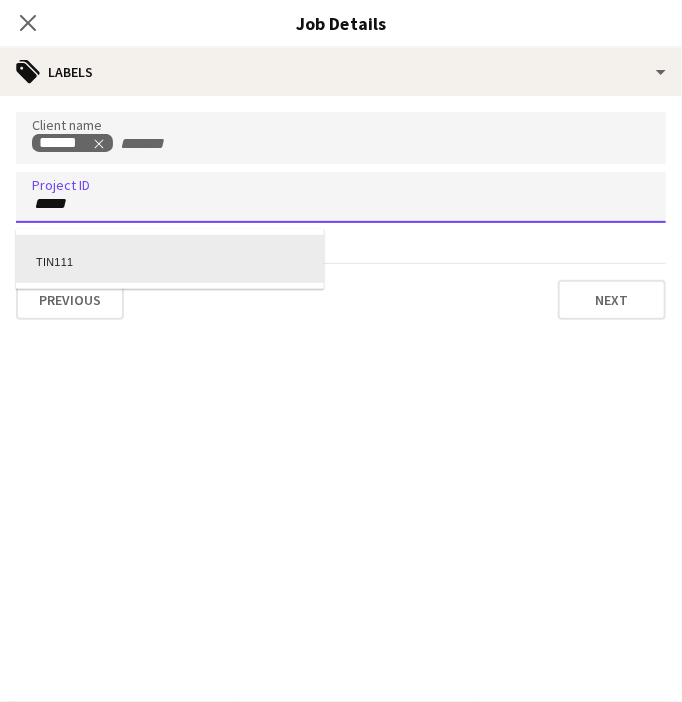 click on "TIN111" at bounding box center (170, 259) 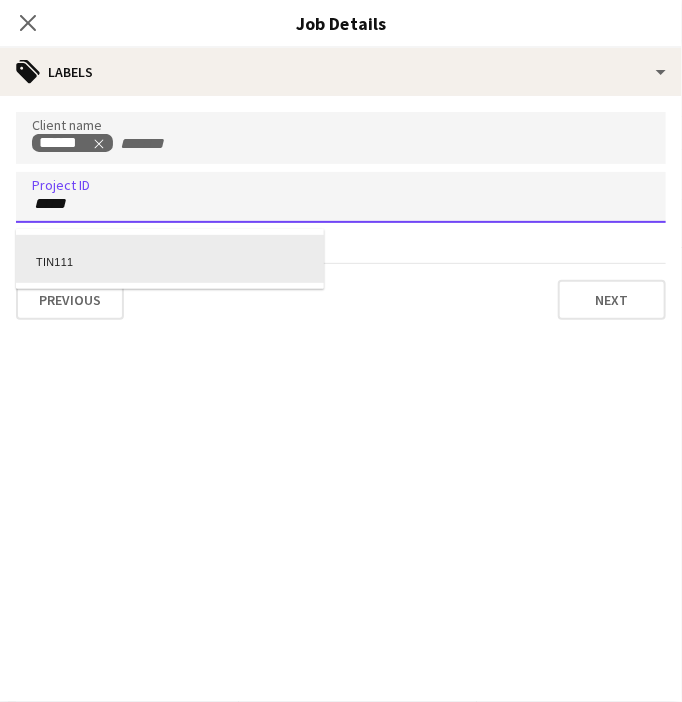 type 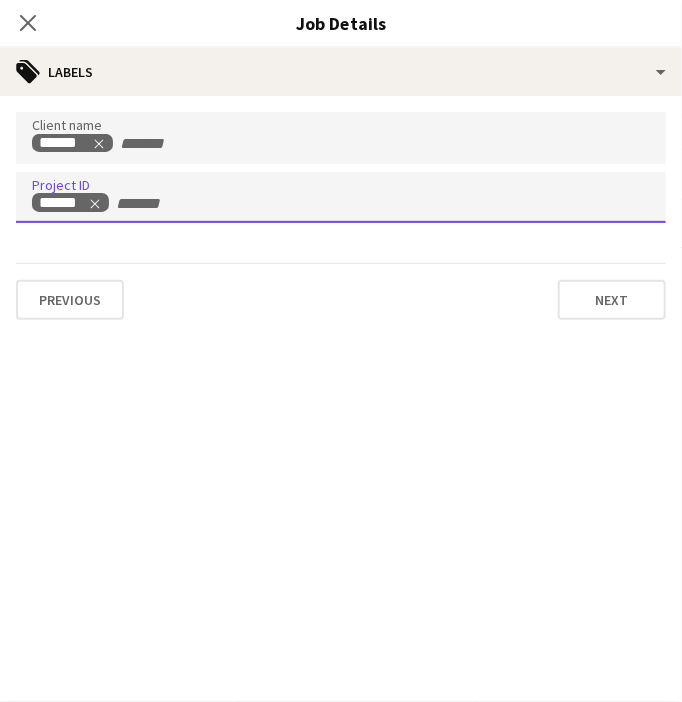 click on "Client name  ******  Project ID  ******  Previous   Next" at bounding box center [341, 216] 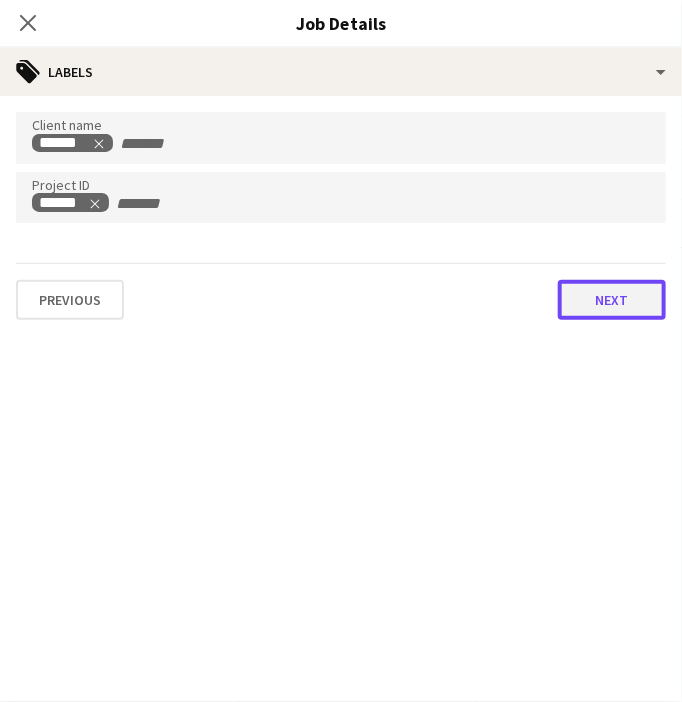 click on "Next" at bounding box center (612, 300) 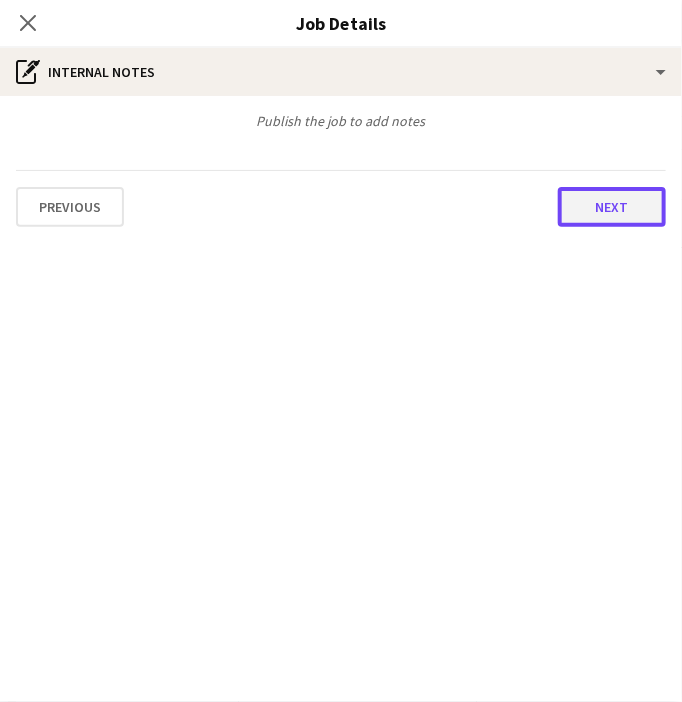 click on "Next" at bounding box center (612, 207) 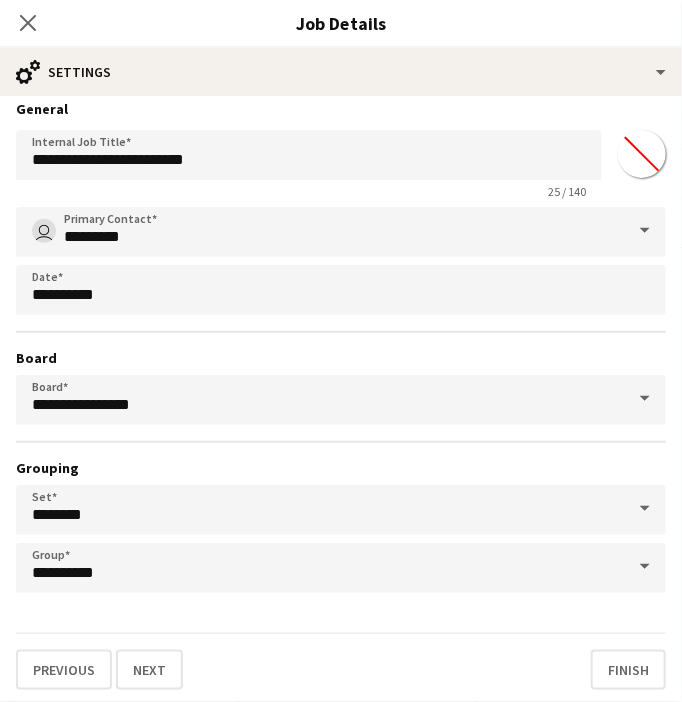 scroll, scrollTop: 11, scrollLeft: 0, axis: vertical 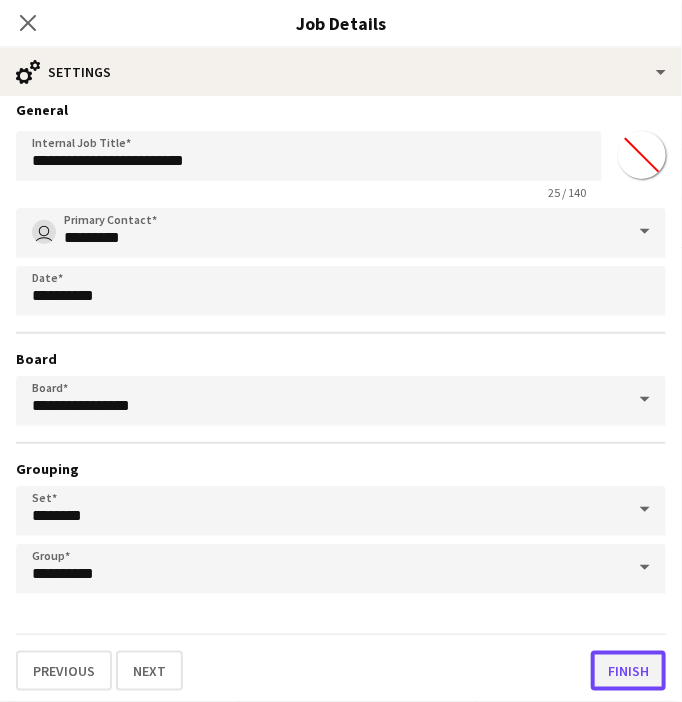 click on "Finish" at bounding box center (628, 671) 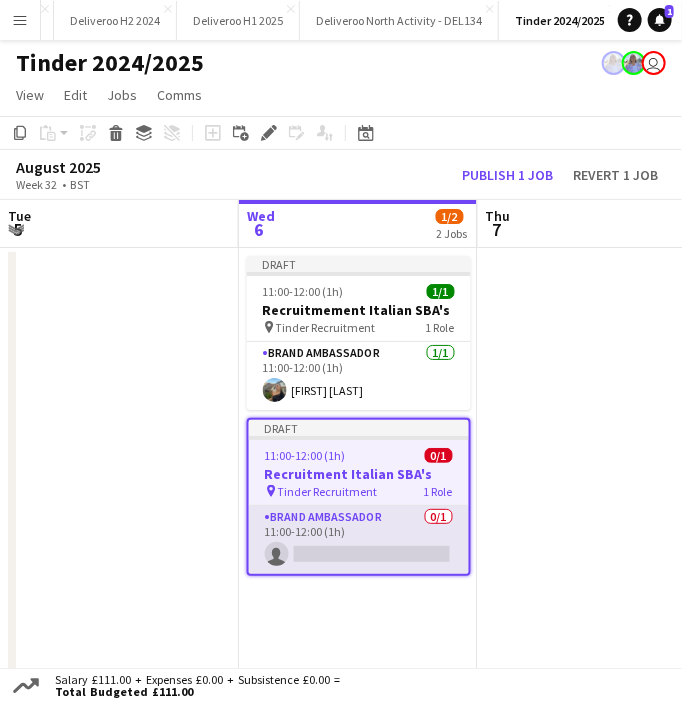 click on "Brand Ambassador   0/1   11:00-12:00 (1h)
single-neutral-actions" at bounding box center (359, 540) 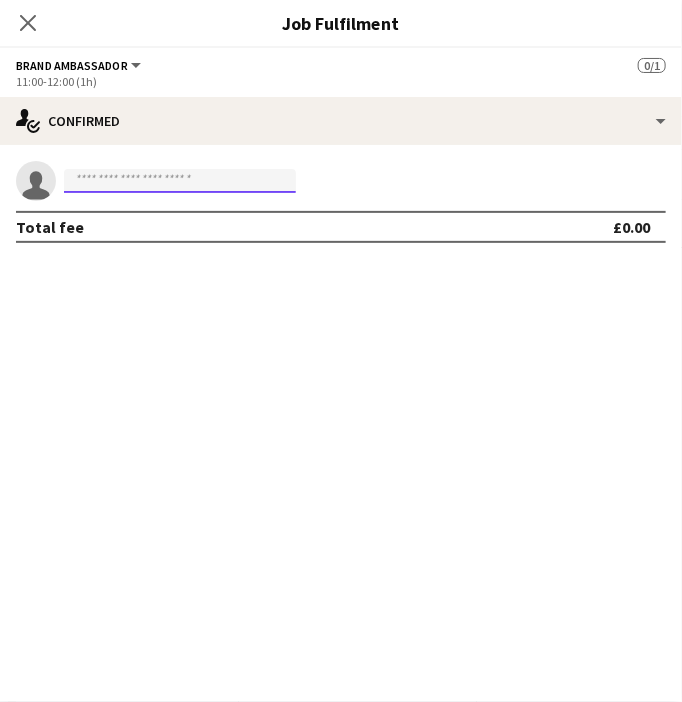 click at bounding box center (180, 181) 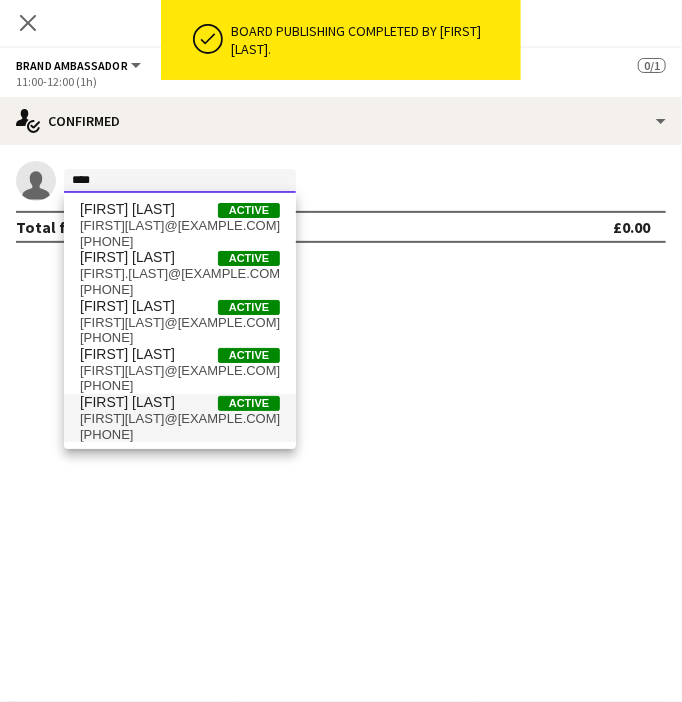 type on "****" 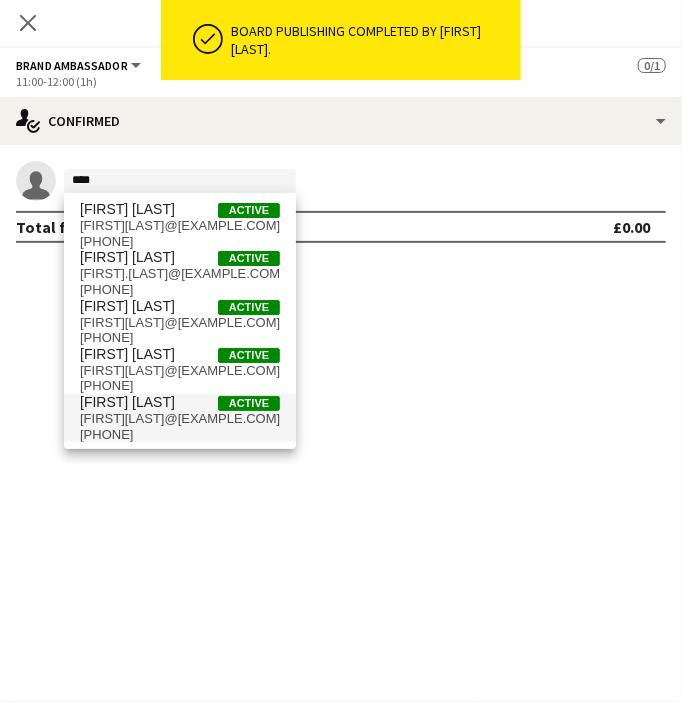 click on "bizaaliyah@gmail.com" at bounding box center (180, 419) 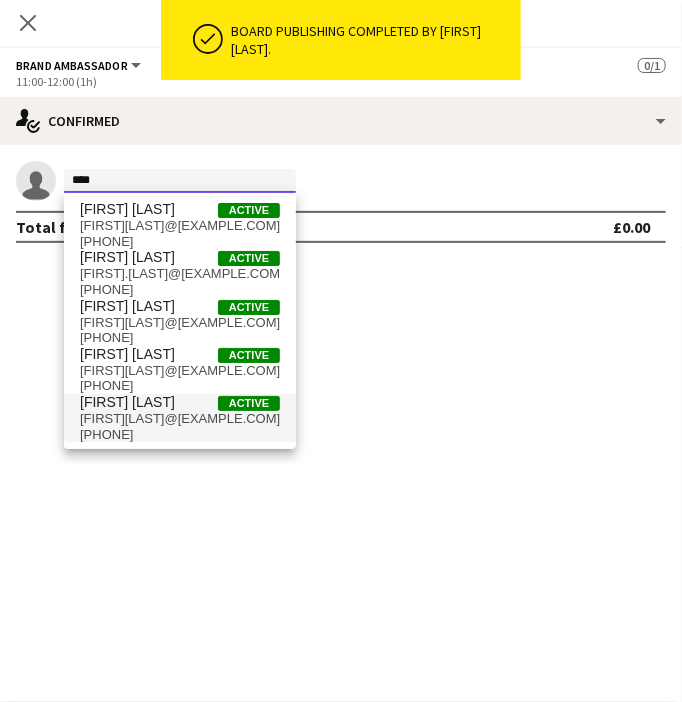 type 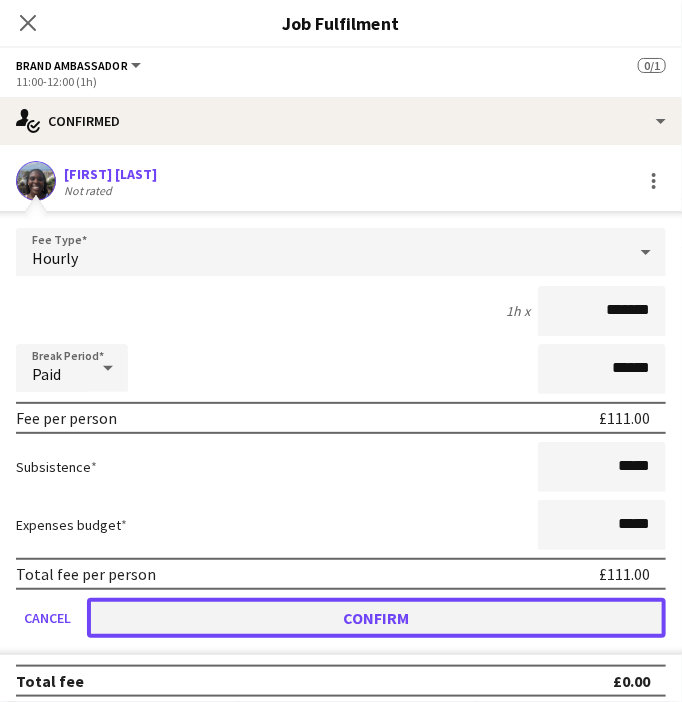 click on "Confirm" at bounding box center (376, 618) 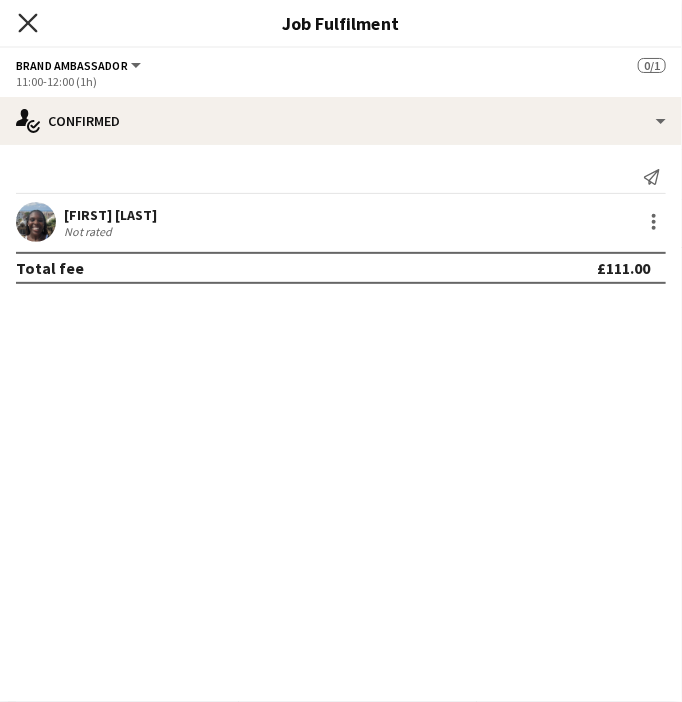 click on "Close pop-in" 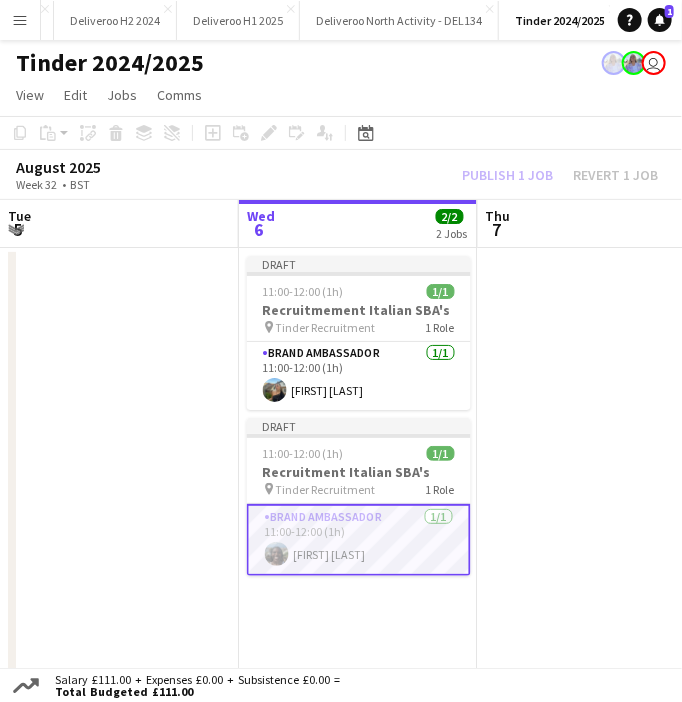 click at bounding box center [597, 567] 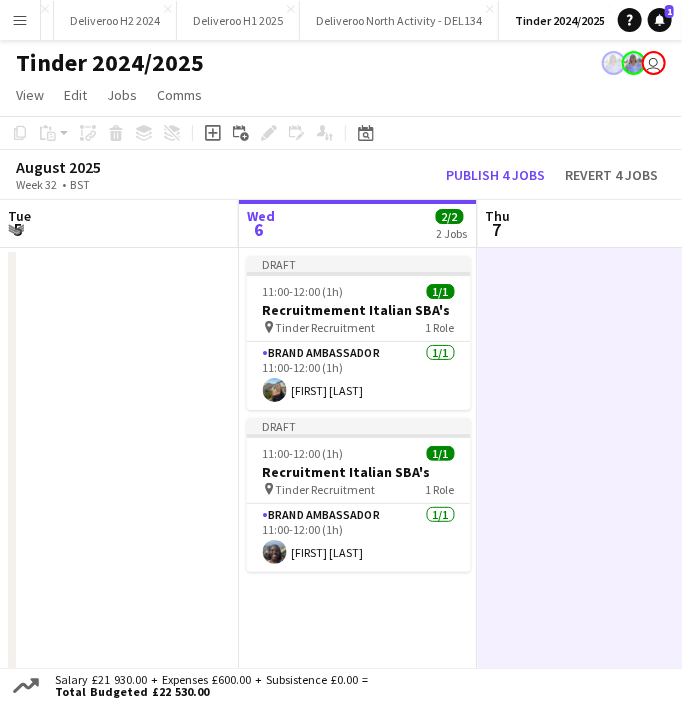 click at bounding box center [597, 567] 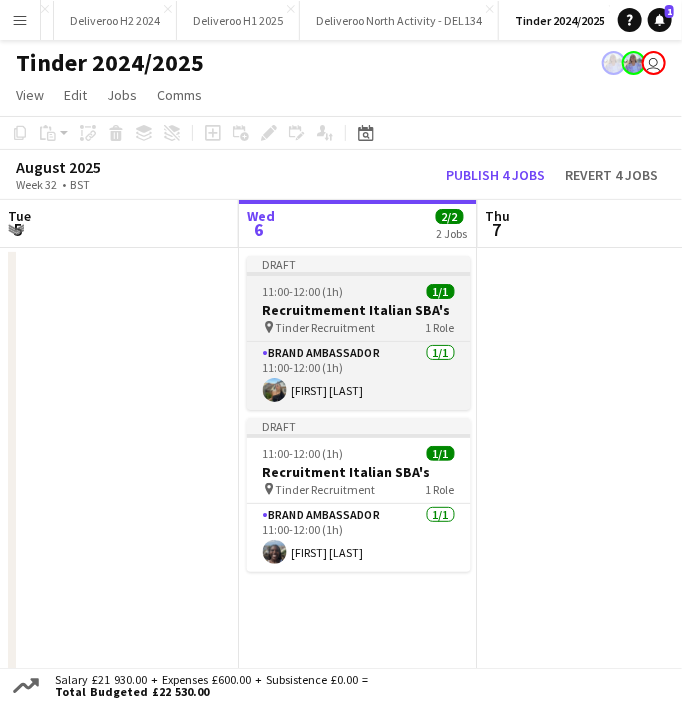 click on "Draft" at bounding box center (359, 264) 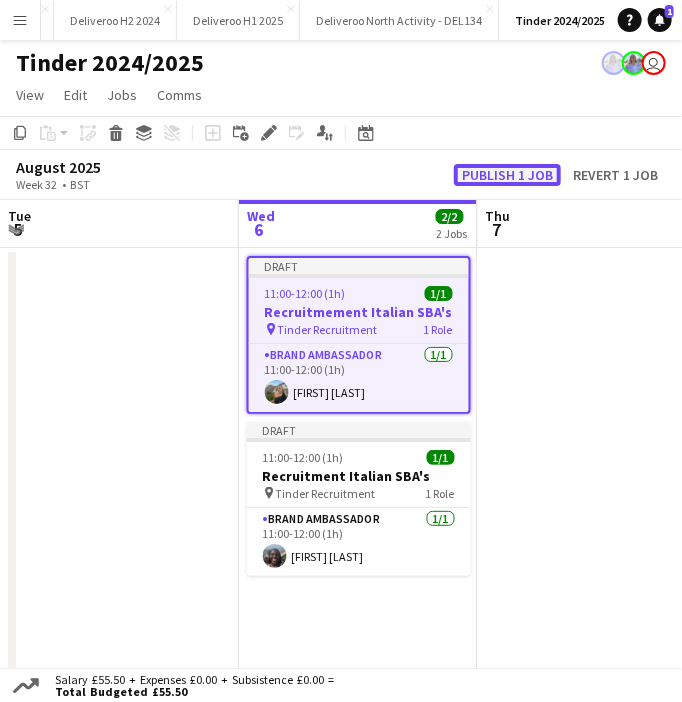 click on "Publish 1 job" 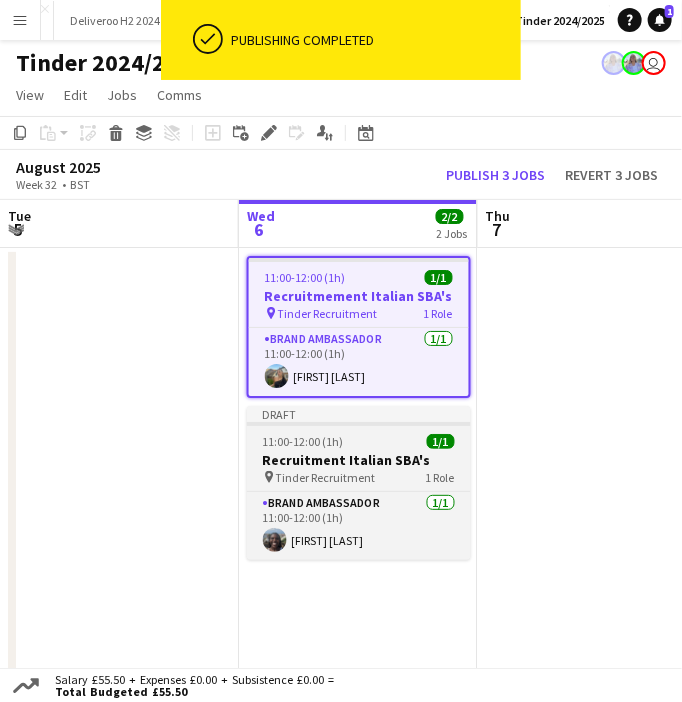 click on "Draft   11:00-12:00 (1h)    1/1   Recruitment Italian SBA's
pin
Tinder Recruitment   1 Role   Brand Ambassador   1/1   11:00-12:00 (1h)
Aaliyah Thompson" at bounding box center (359, 483) 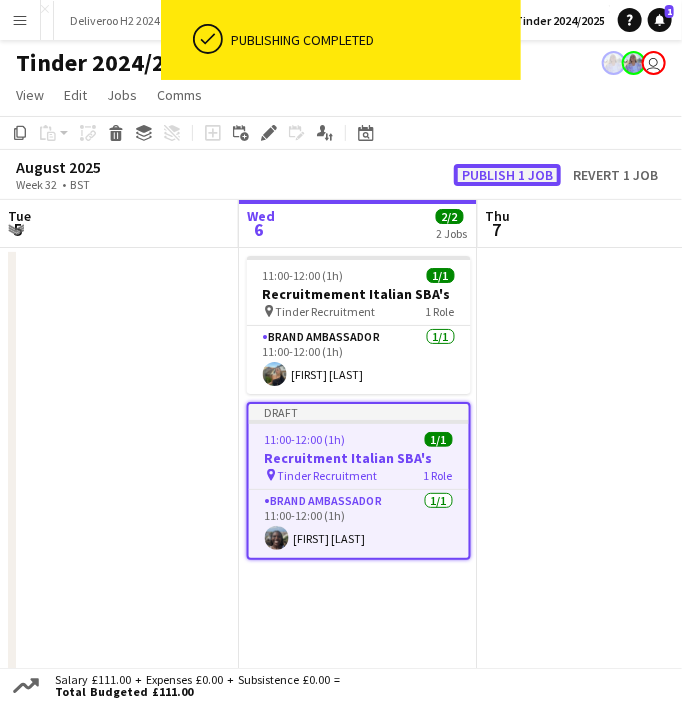 click on "Publish 1 job" 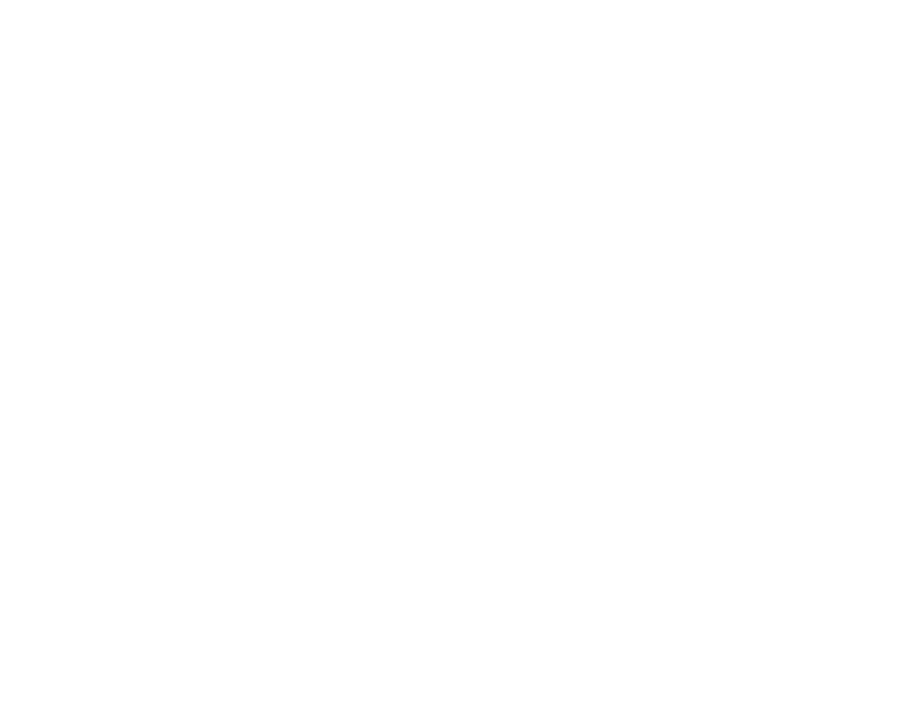 scroll, scrollTop: 0, scrollLeft: 0, axis: both 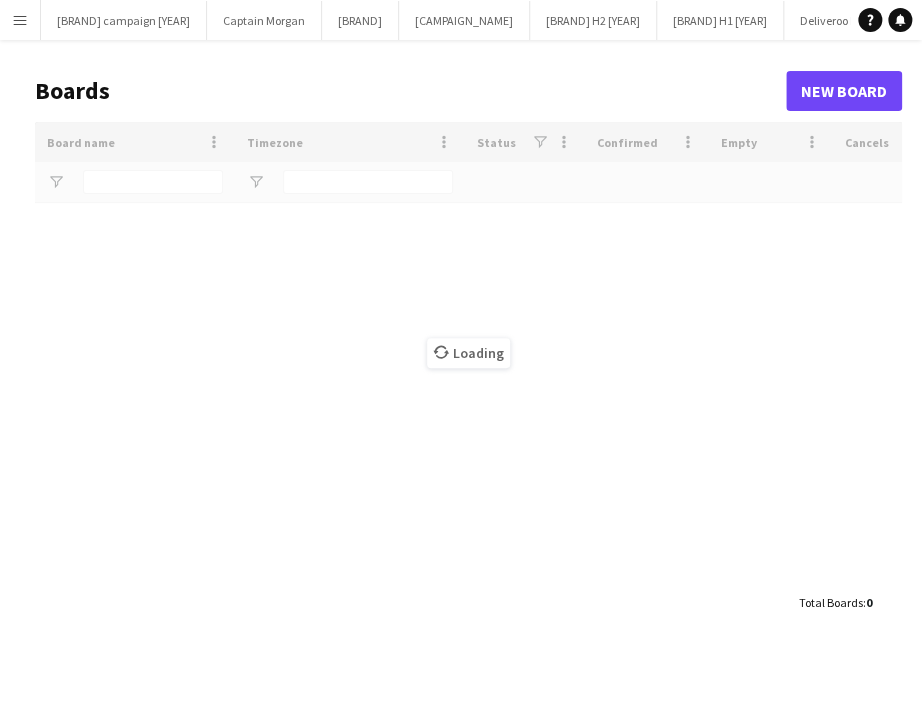 type on "****" 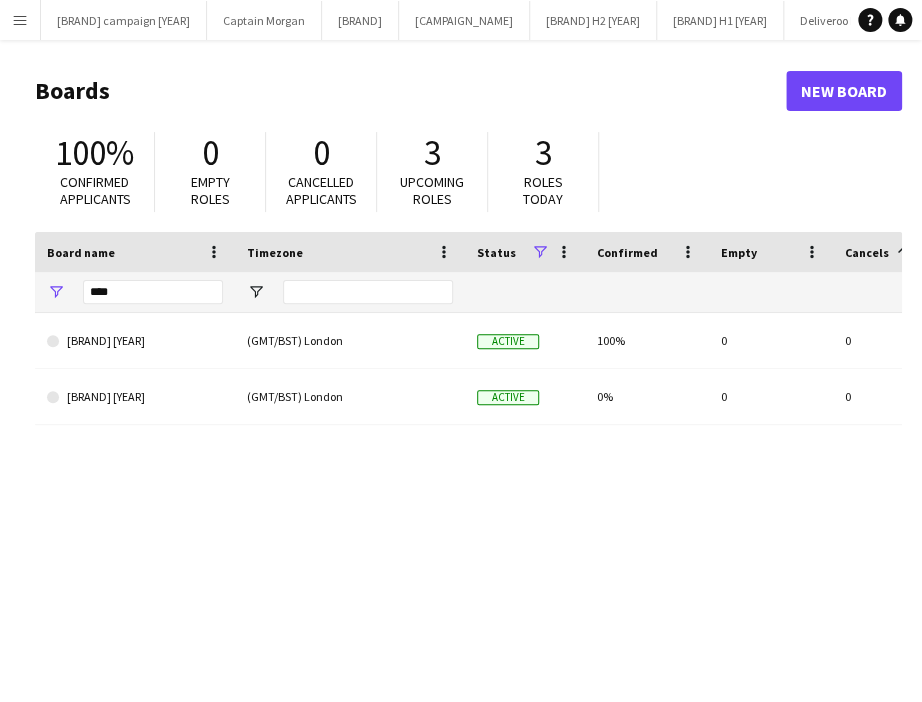 scroll, scrollTop: 0, scrollLeft: 0, axis: both 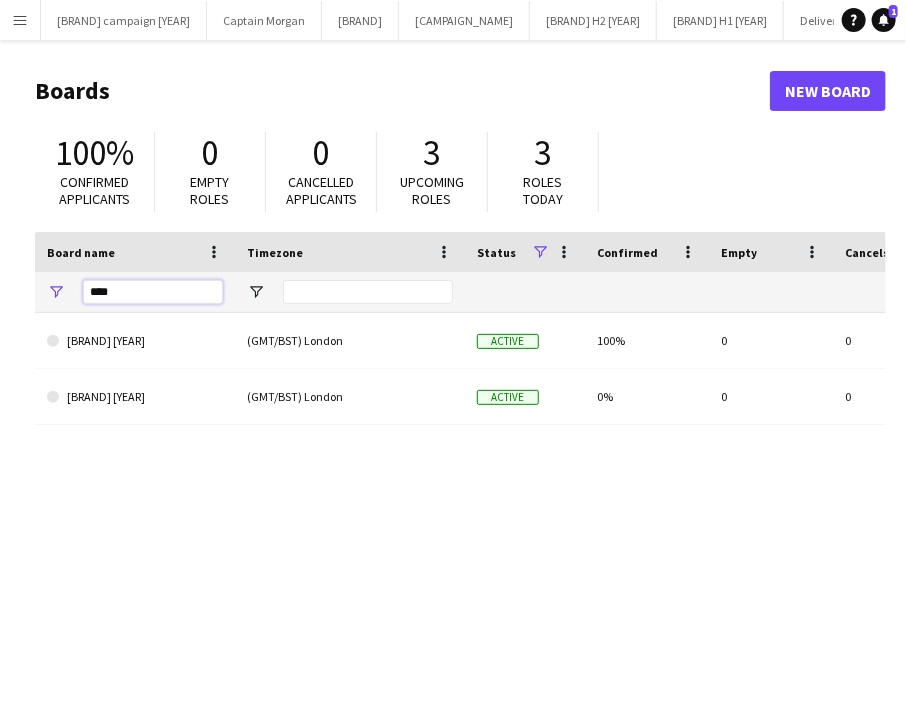 click on "****" at bounding box center [153, 292] 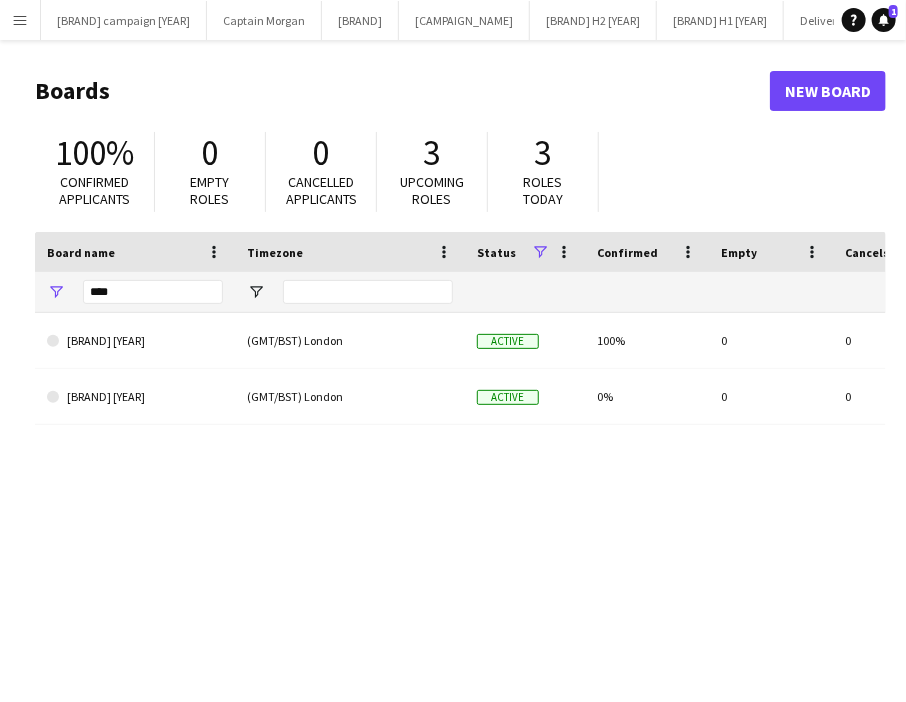 drag, startPoint x: 72, startPoint y: 303, endPoint x: 43, endPoint y: 321, distance: 34.132095 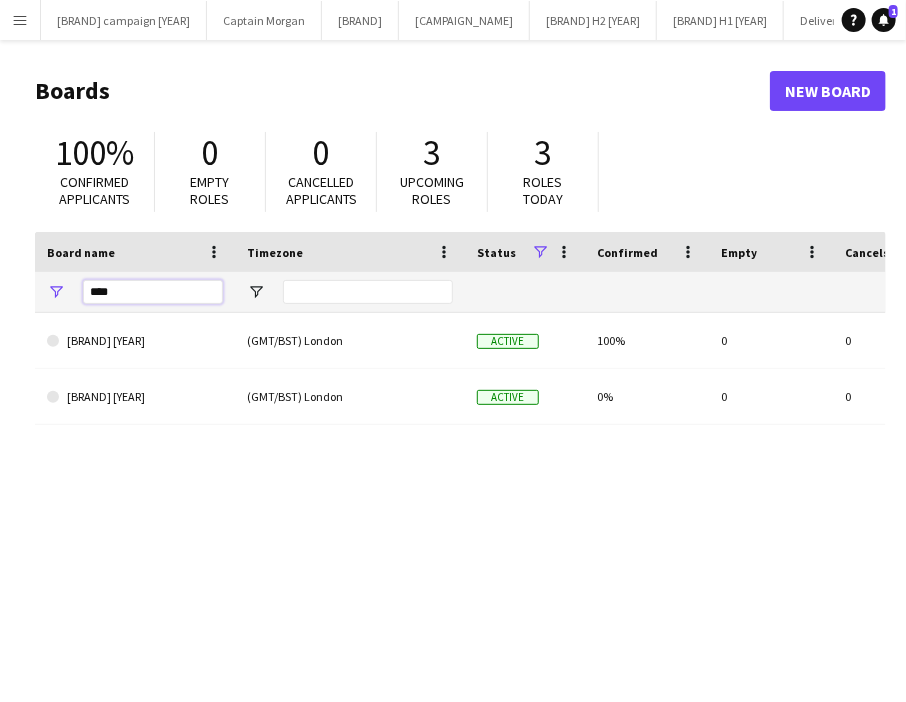 drag, startPoint x: 136, startPoint y: 286, endPoint x: 82, endPoint y: 289, distance: 54.08327 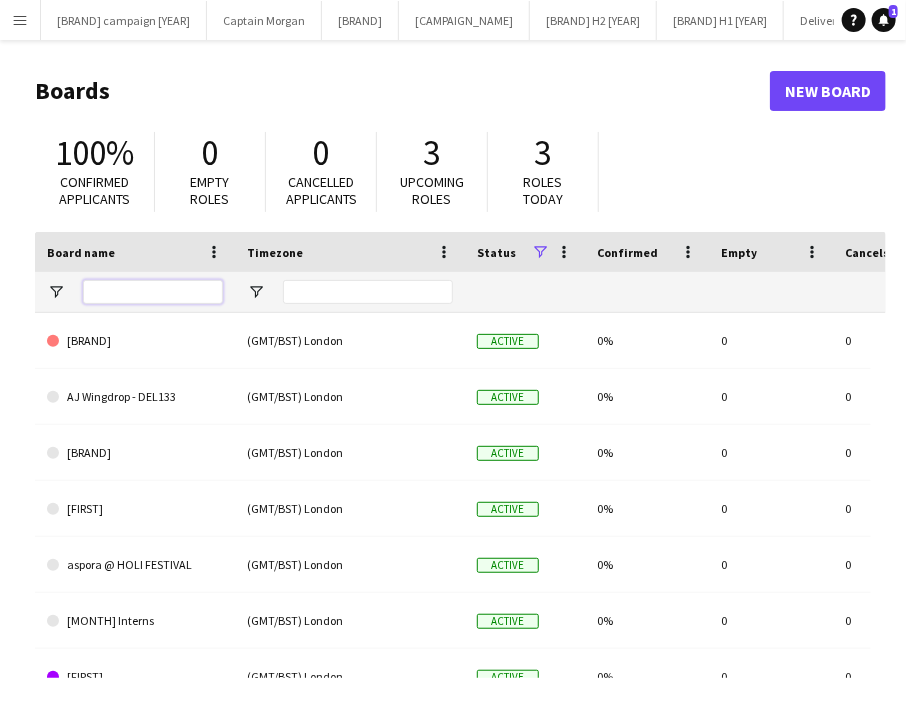 type 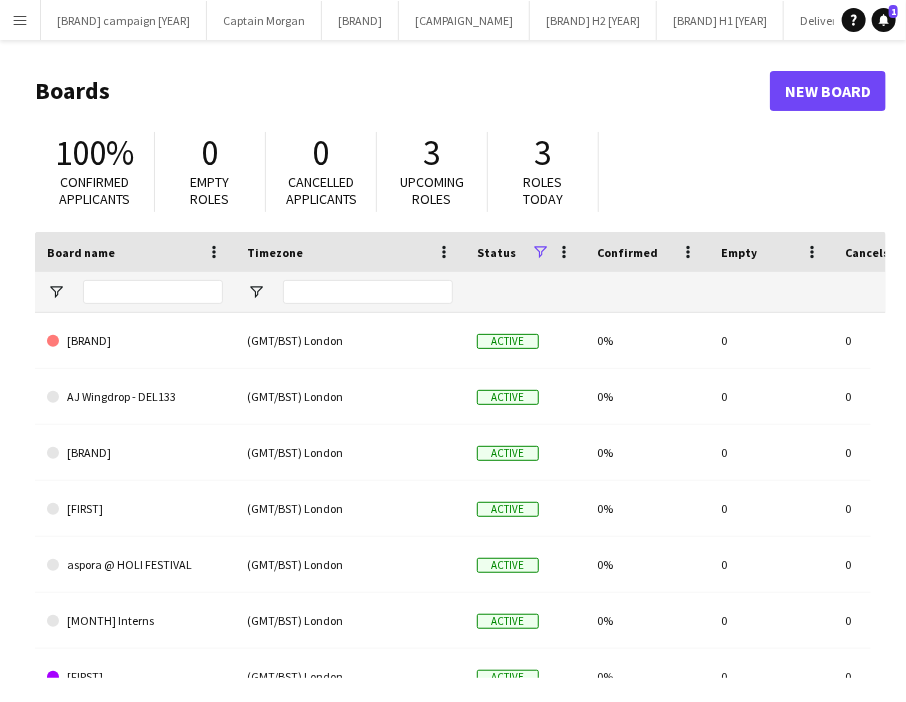 click on "Menu" at bounding box center (20, 20) 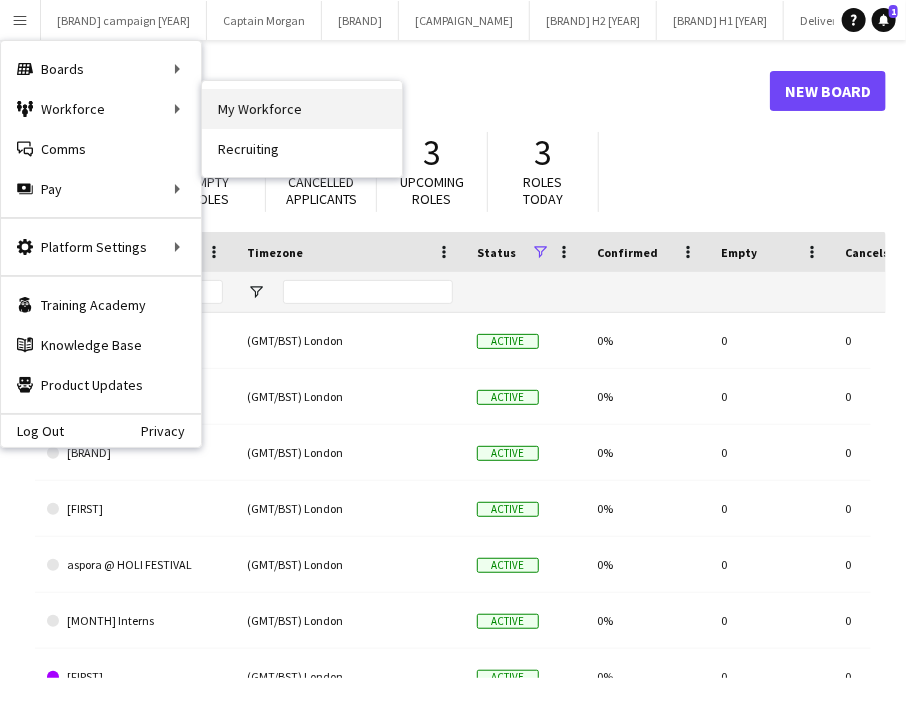click on "My Workforce" at bounding box center [302, 109] 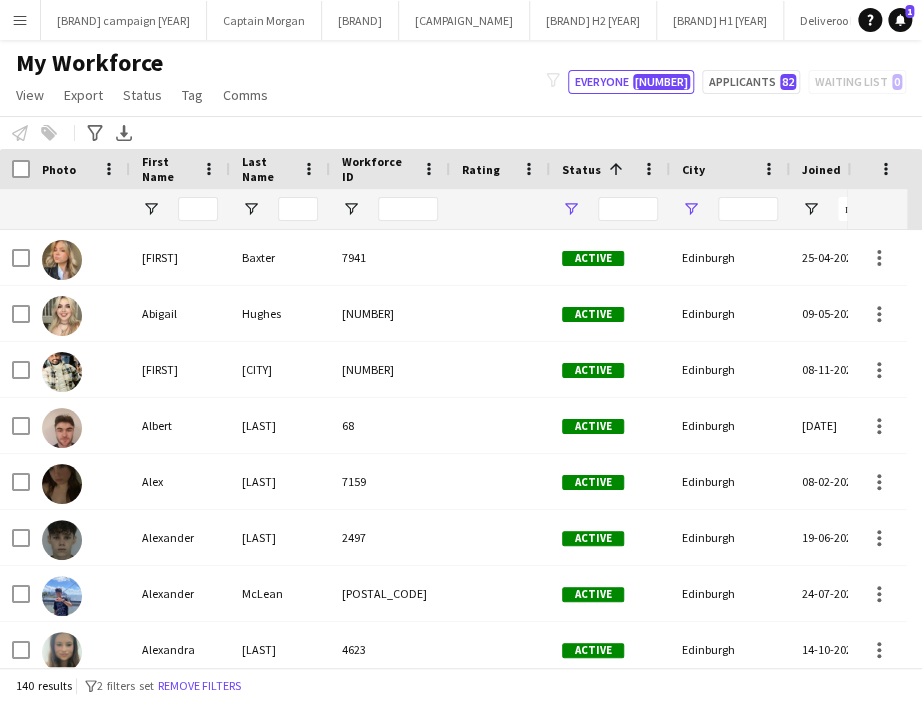 type on "**********" 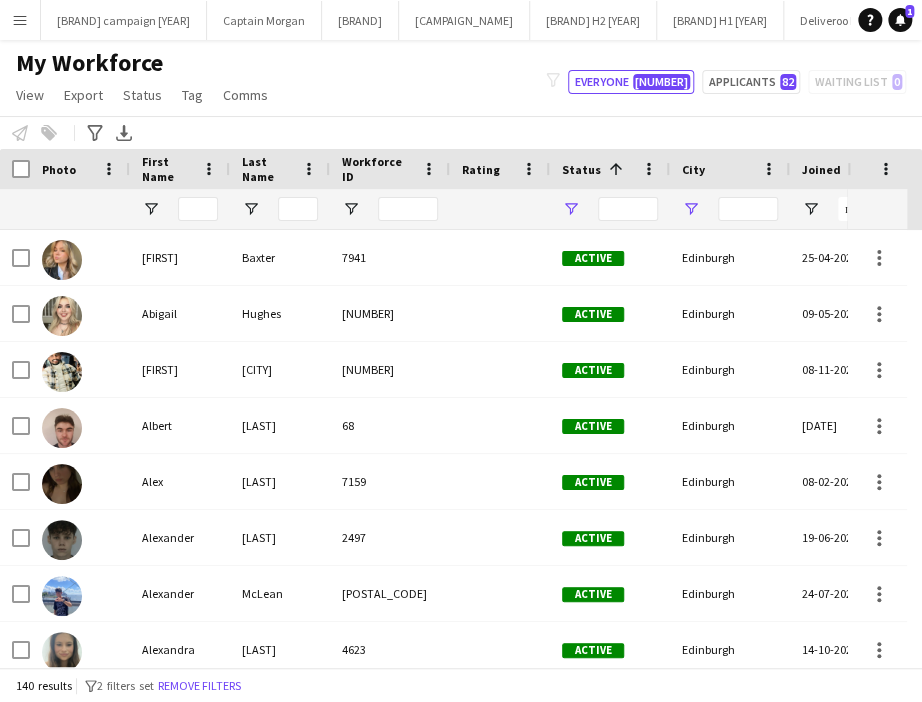 type on "*****" 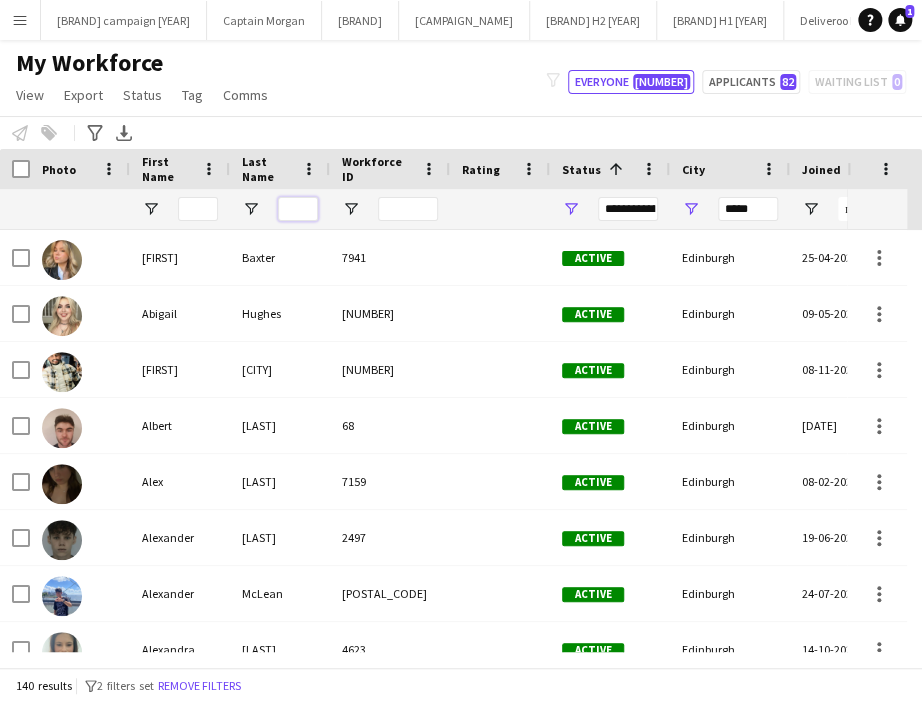 click at bounding box center [298, 209] 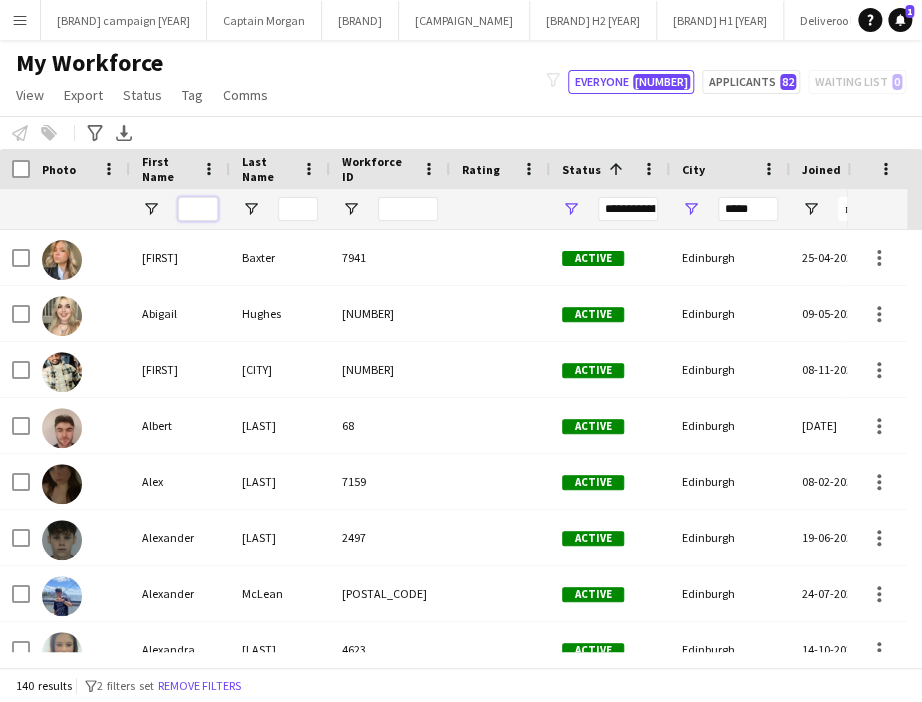 click at bounding box center [198, 209] 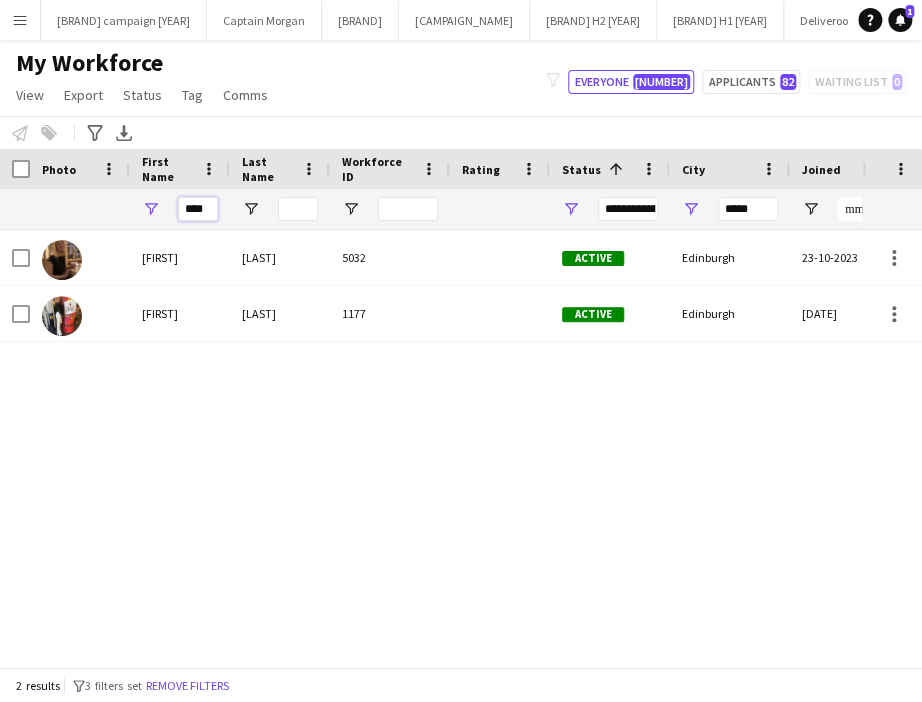 type on "****" 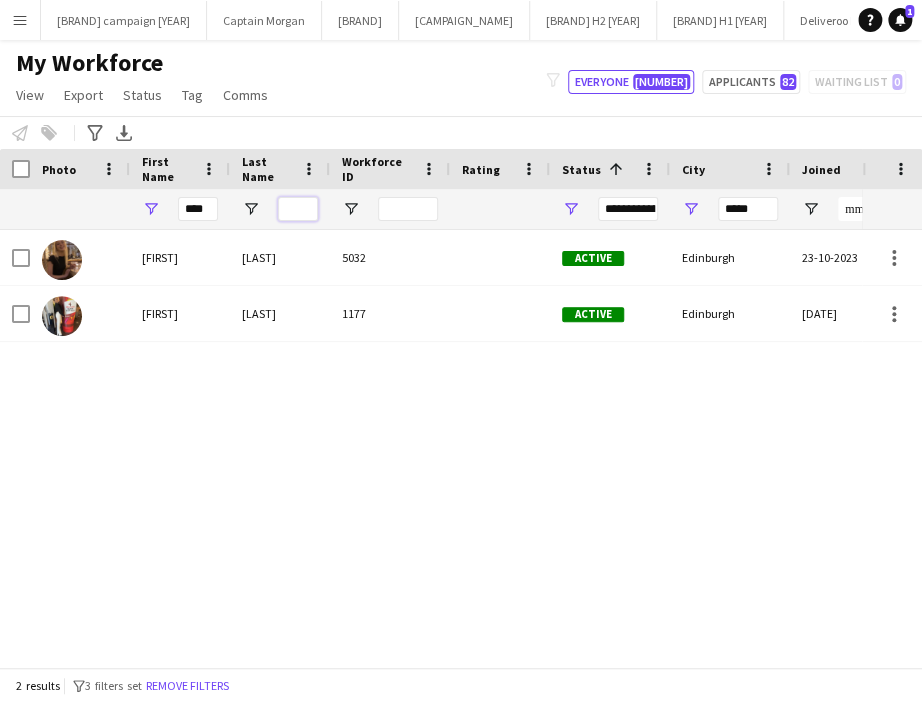 click at bounding box center (298, 209) 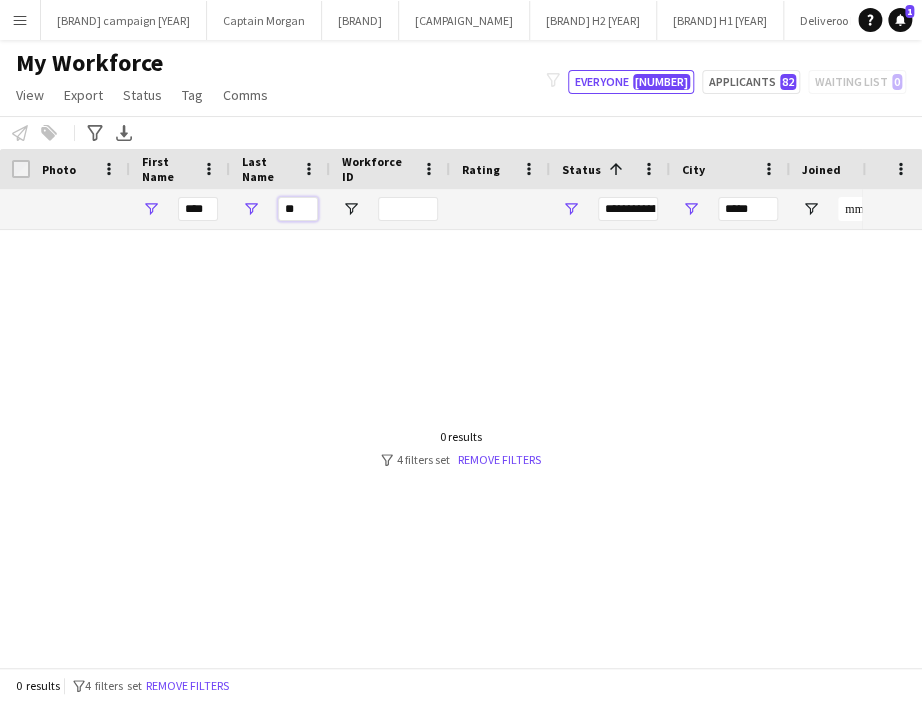 type on "**" 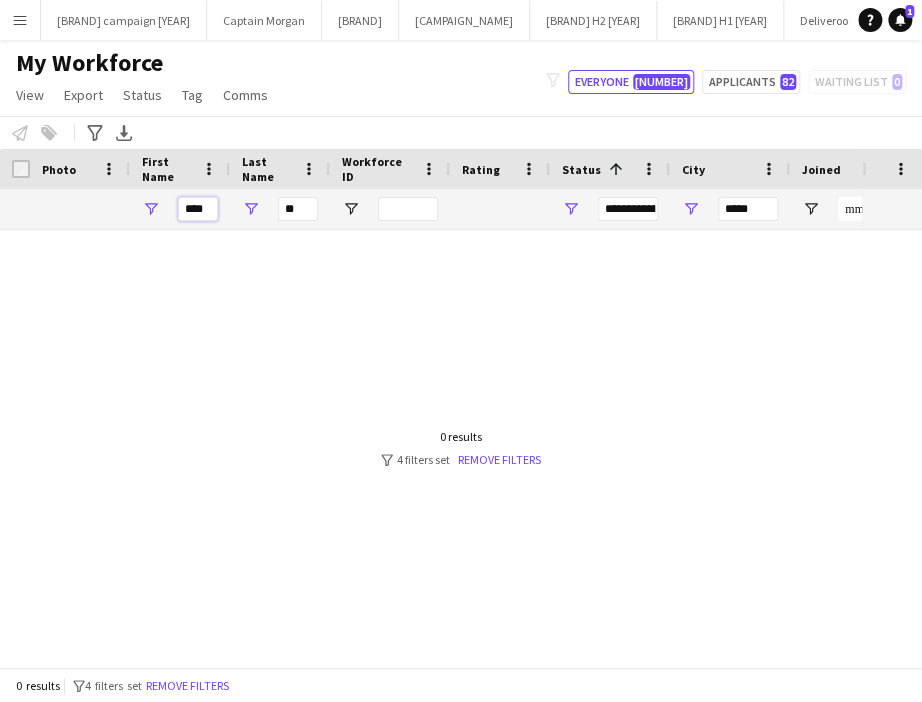 click on "****" at bounding box center [198, 209] 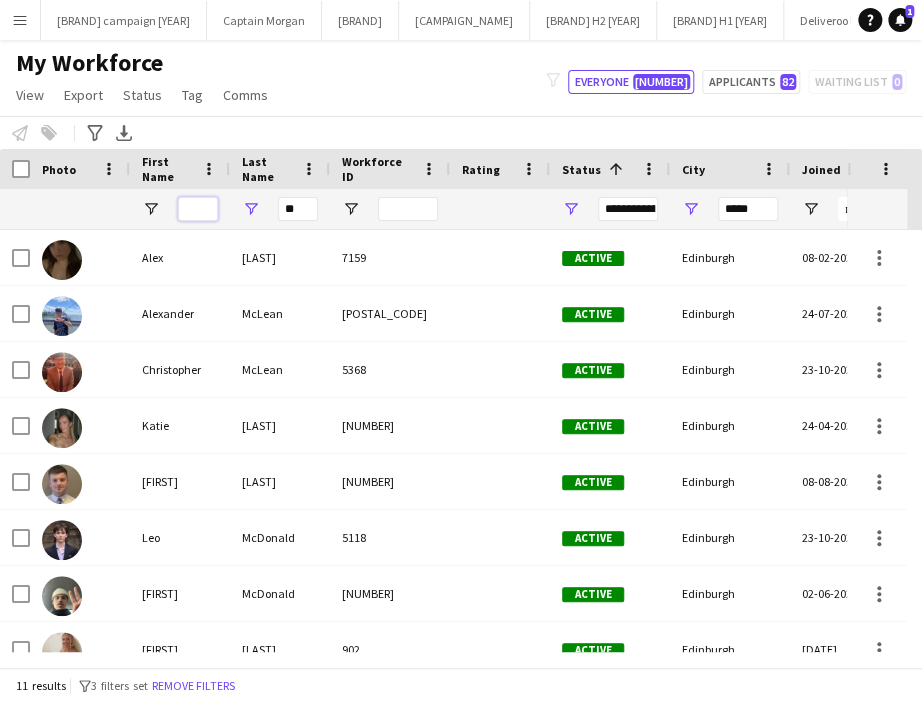 type 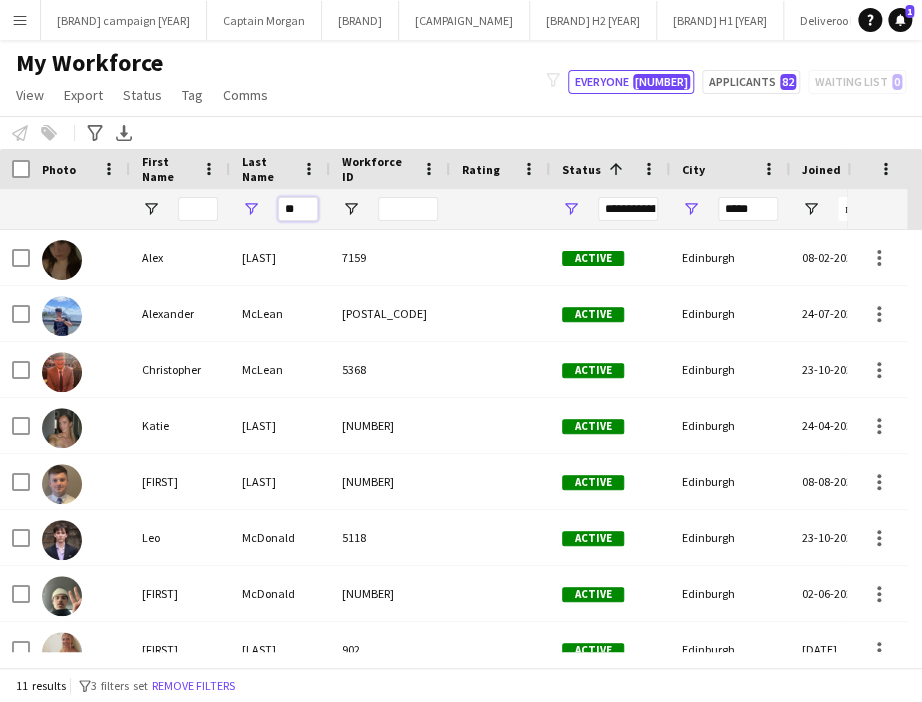 click on "**" at bounding box center (298, 209) 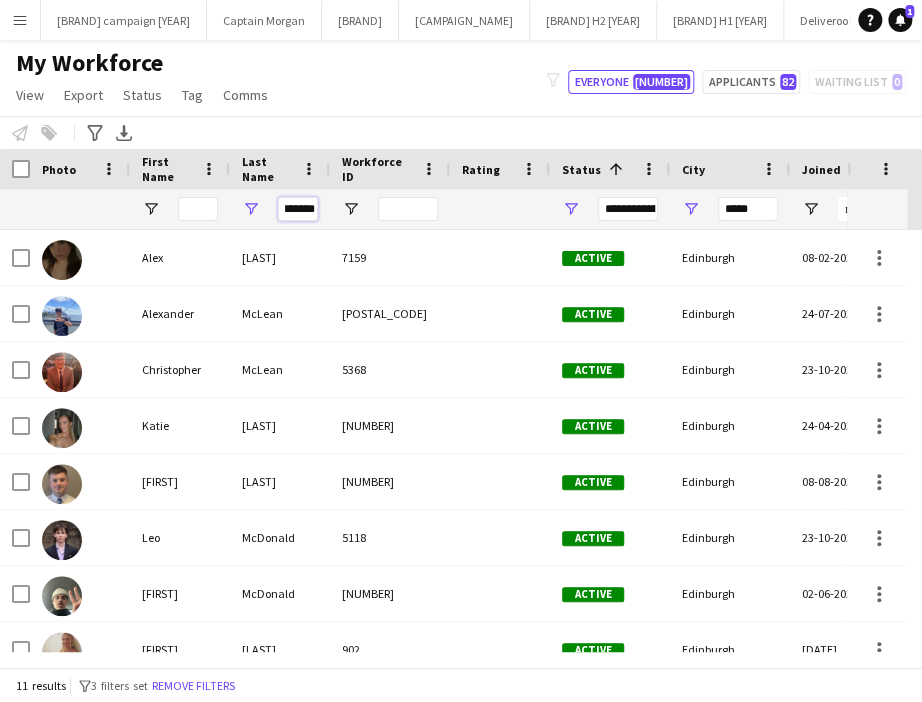 type on "********" 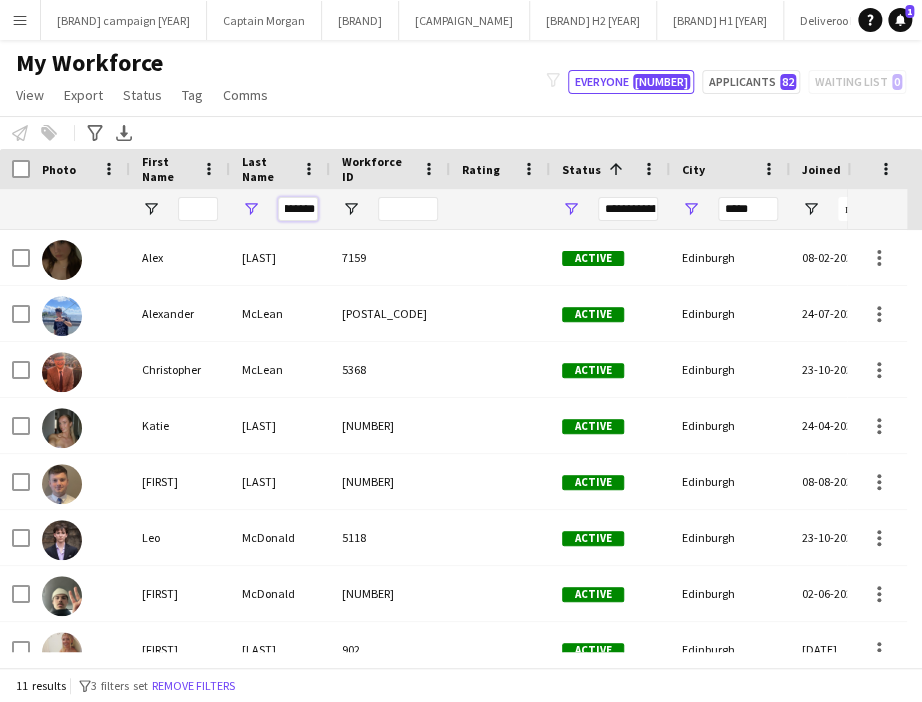 scroll, scrollTop: 0, scrollLeft: 26, axis: horizontal 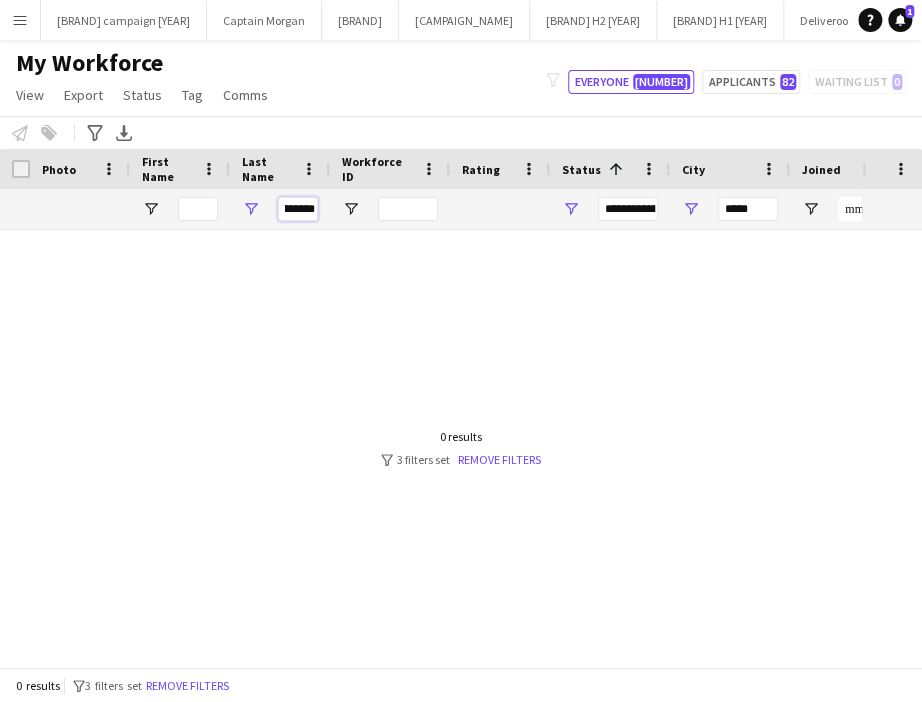click on "********" at bounding box center (298, 209) 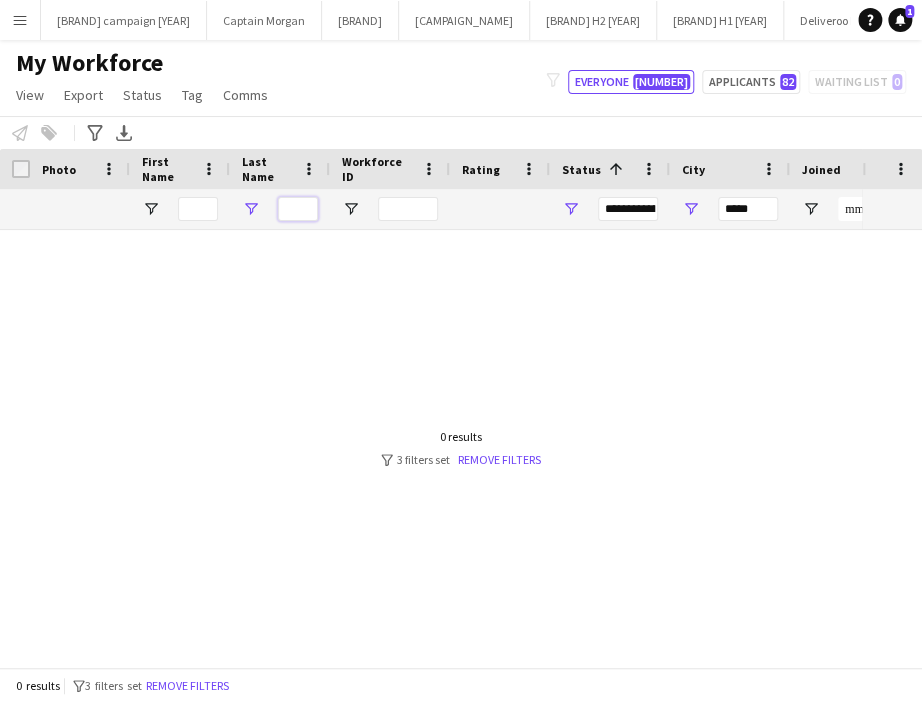 scroll, scrollTop: 0, scrollLeft: 0, axis: both 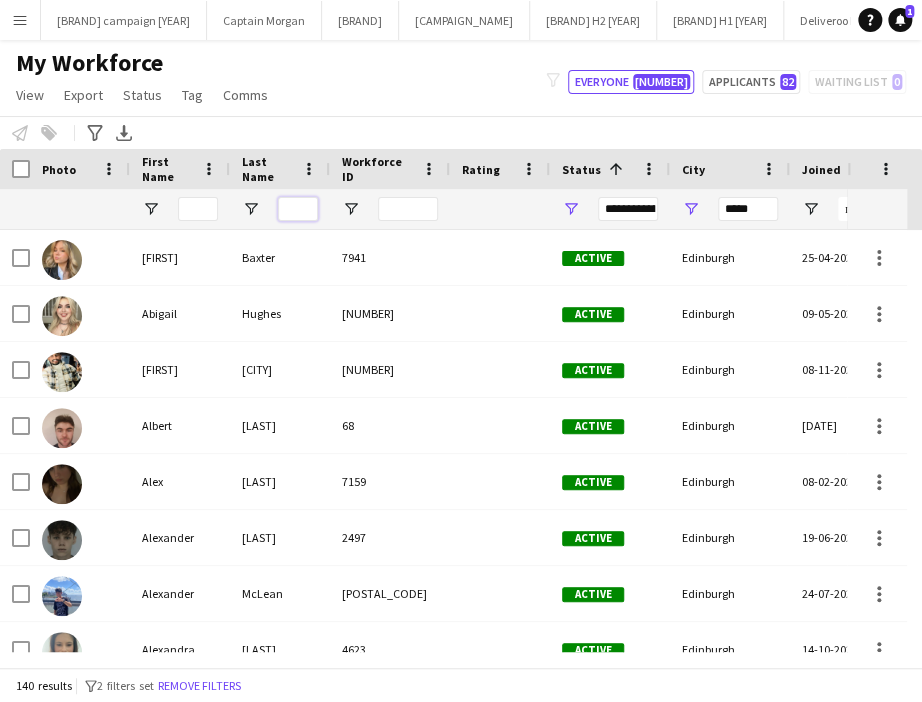 type 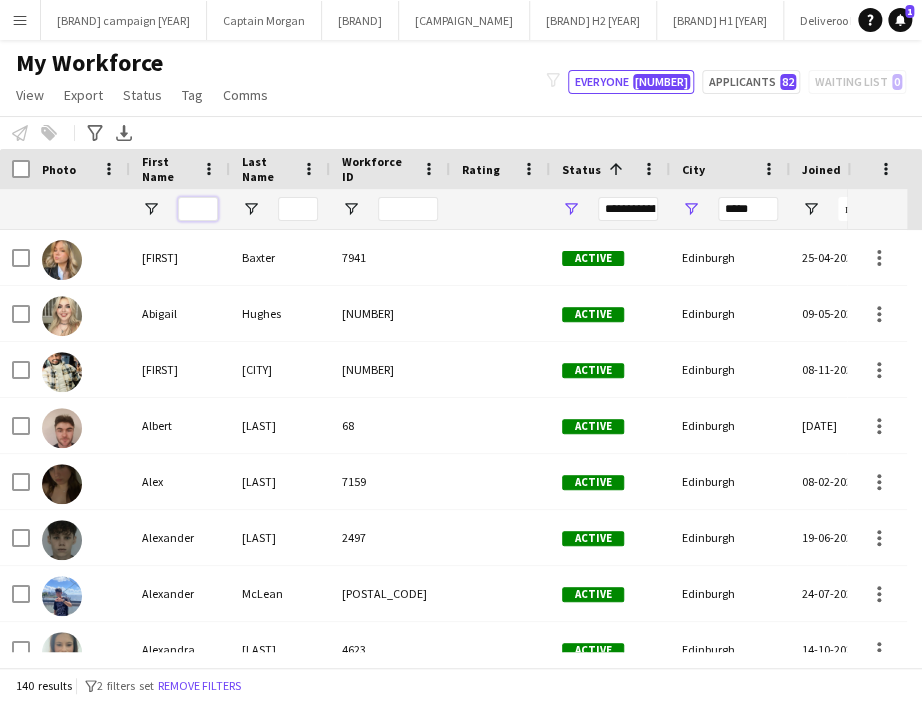 click at bounding box center (198, 209) 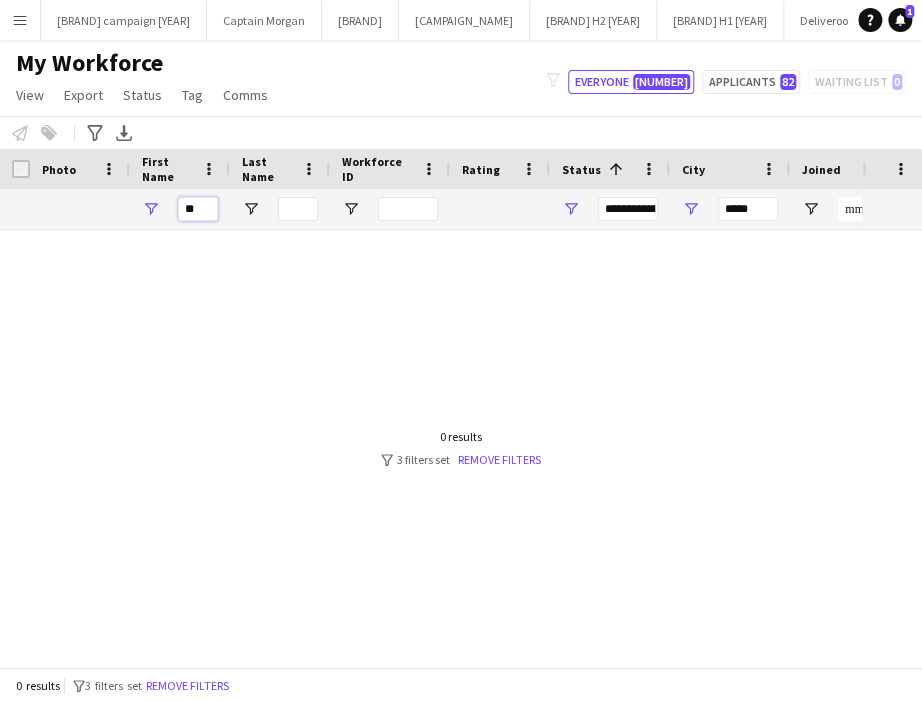 type on "*" 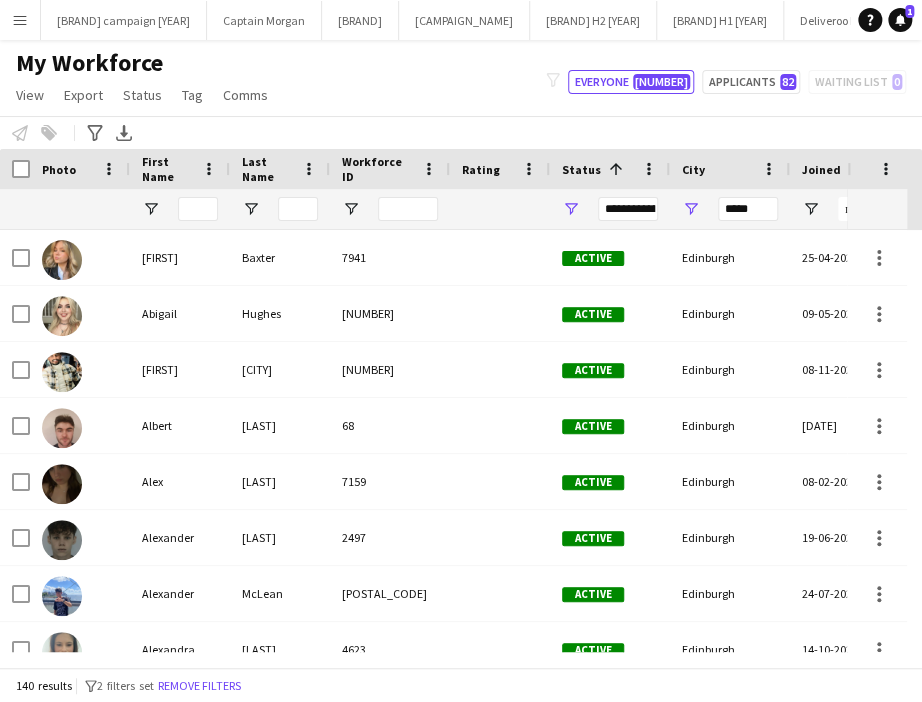 click on "Menu" at bounding box center (20, 20) 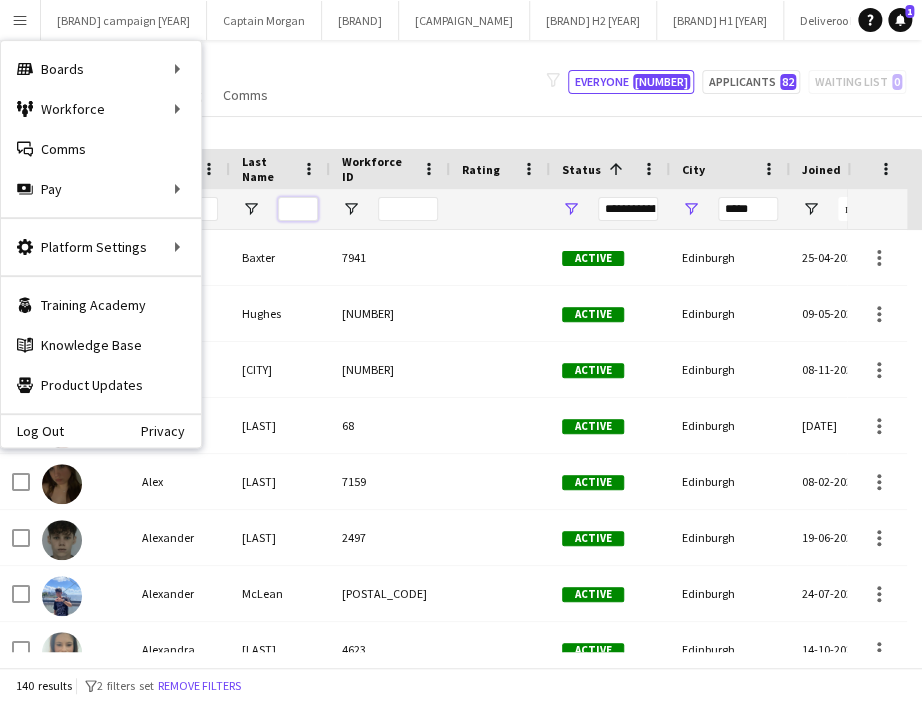 click at bounding box center [298, 209] 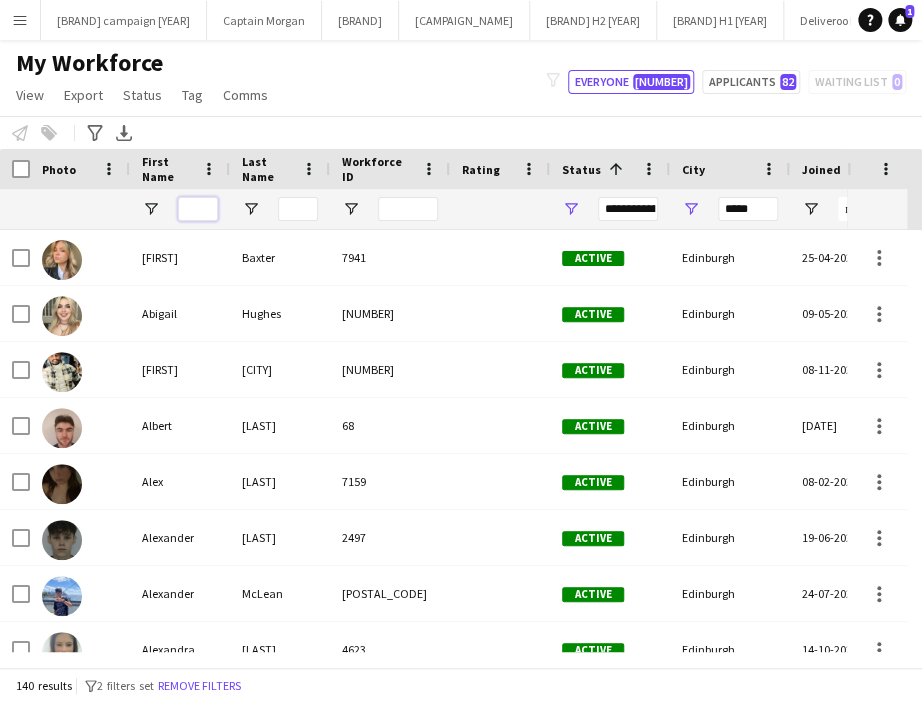 click at bounding box center (198, 209) 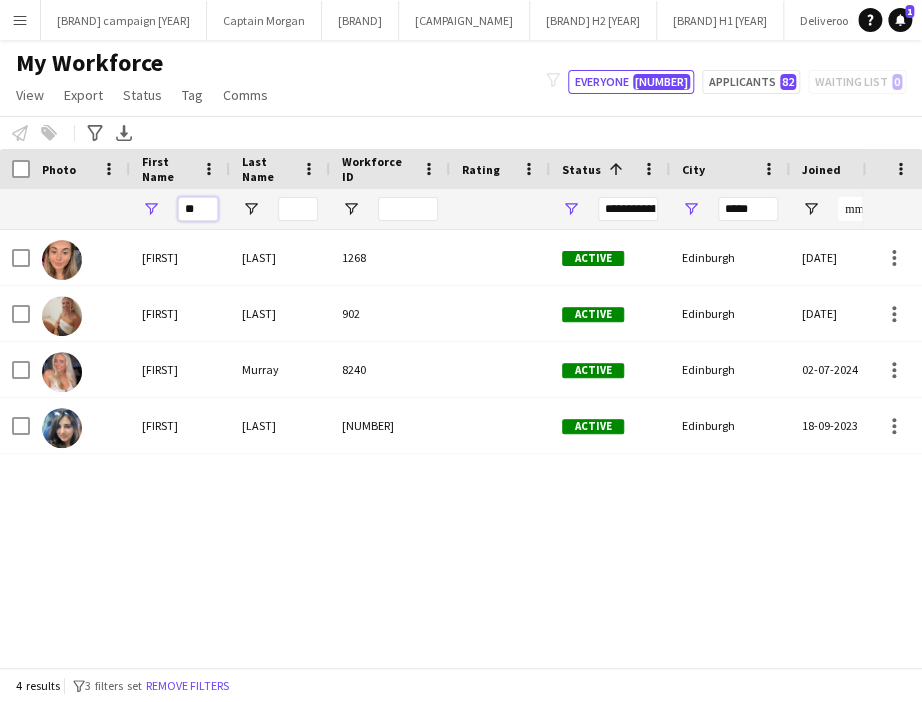 type on "*" 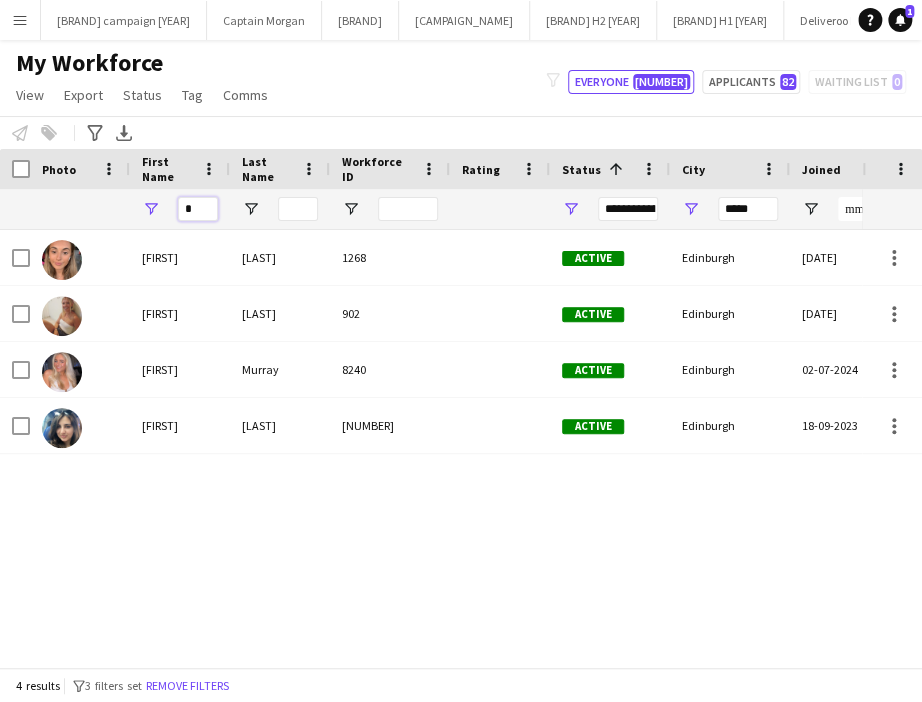 type 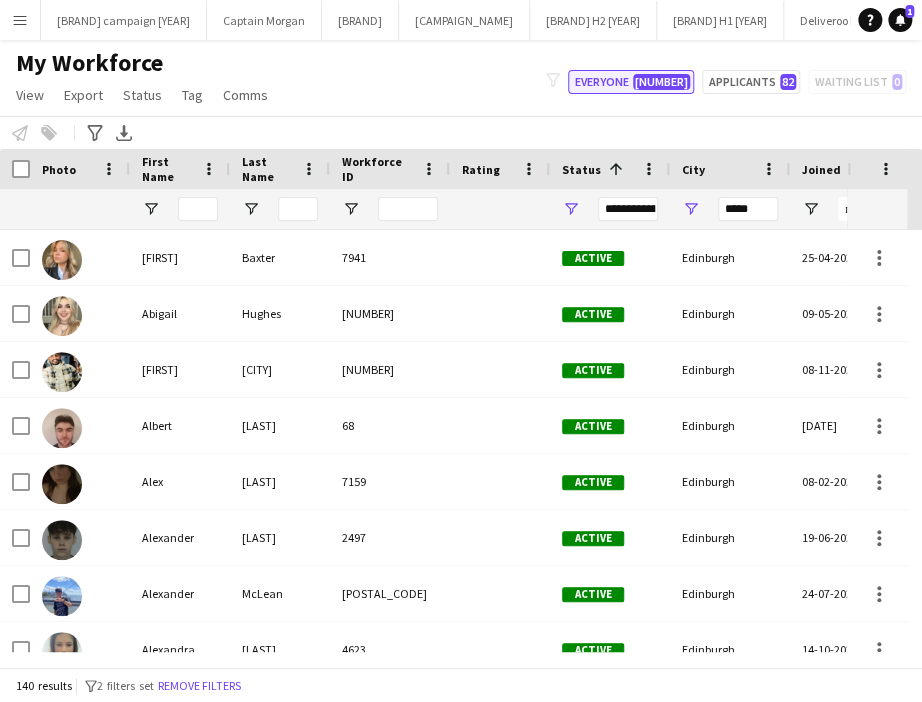 click on "Everyone   [NUMBER]" 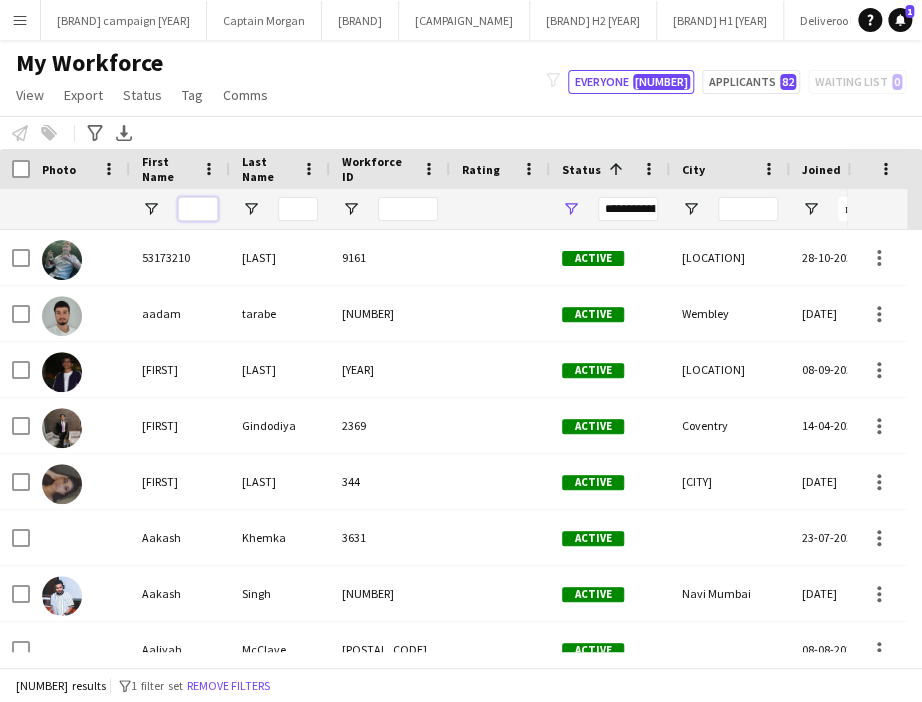 click at bounding box center [198, 209] 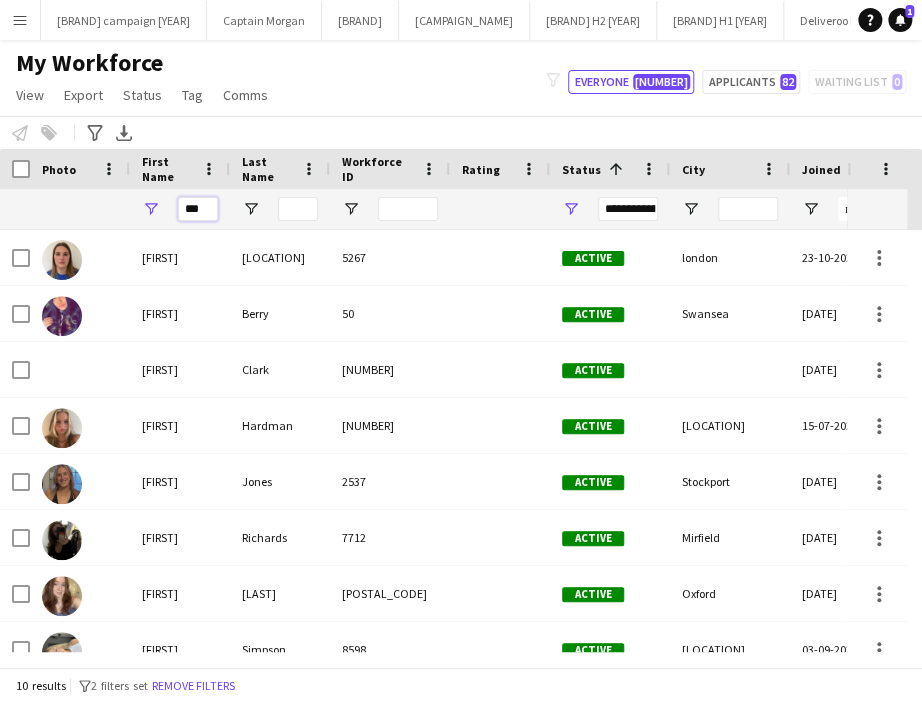 type on "***" 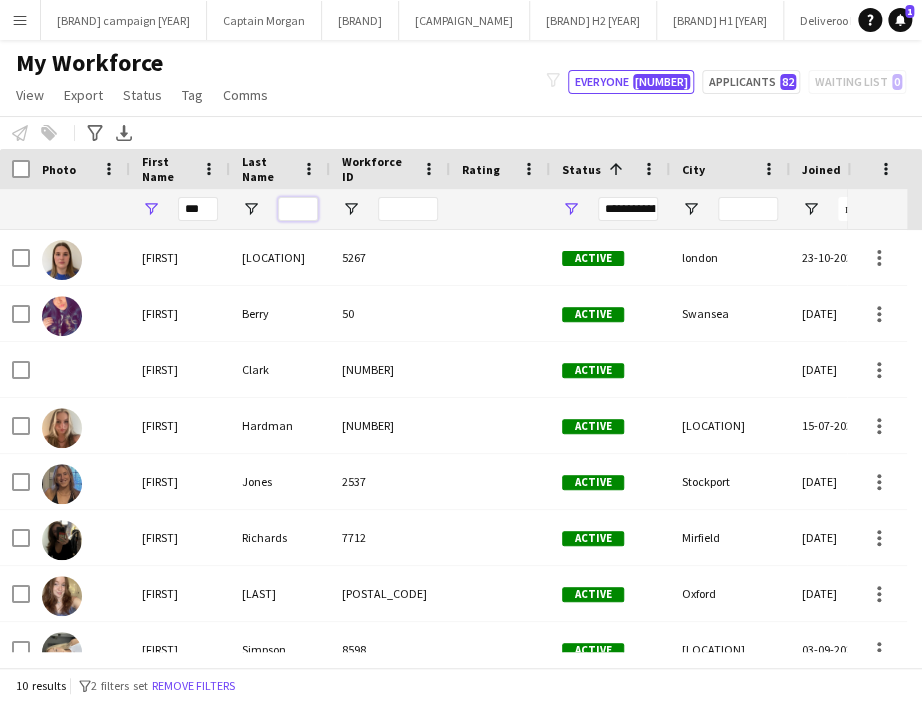 click at bounding box center (298, 209) 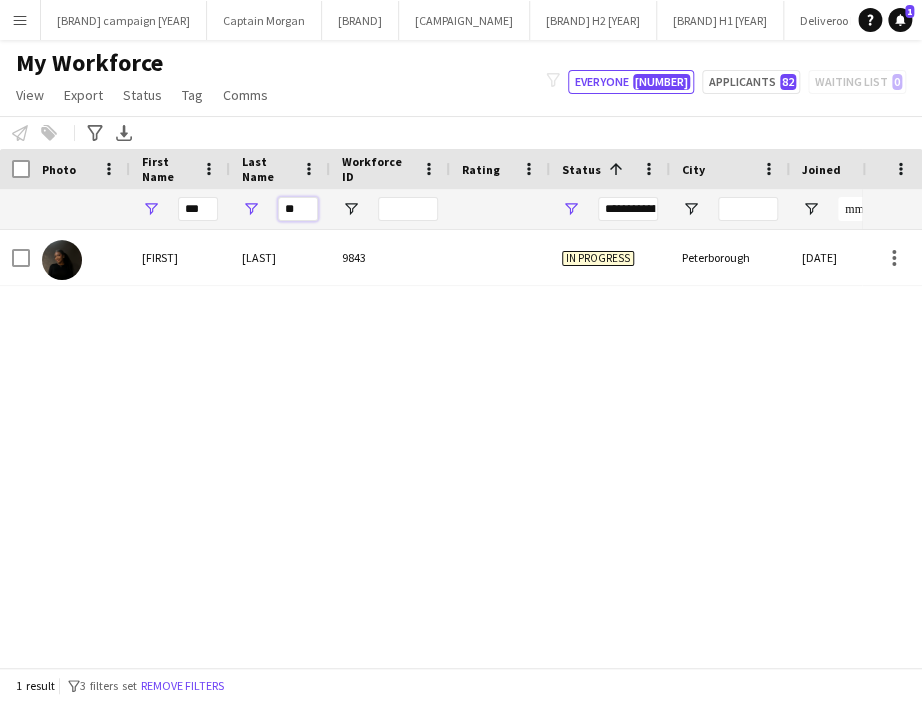type on "**" 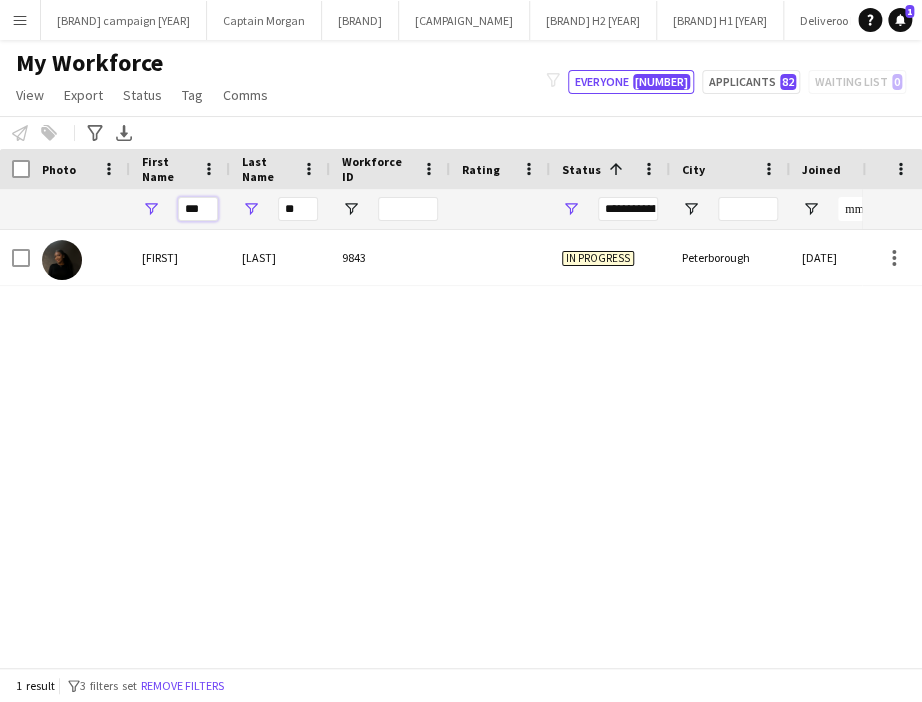 click on "***" at bounding box center [198, 209] 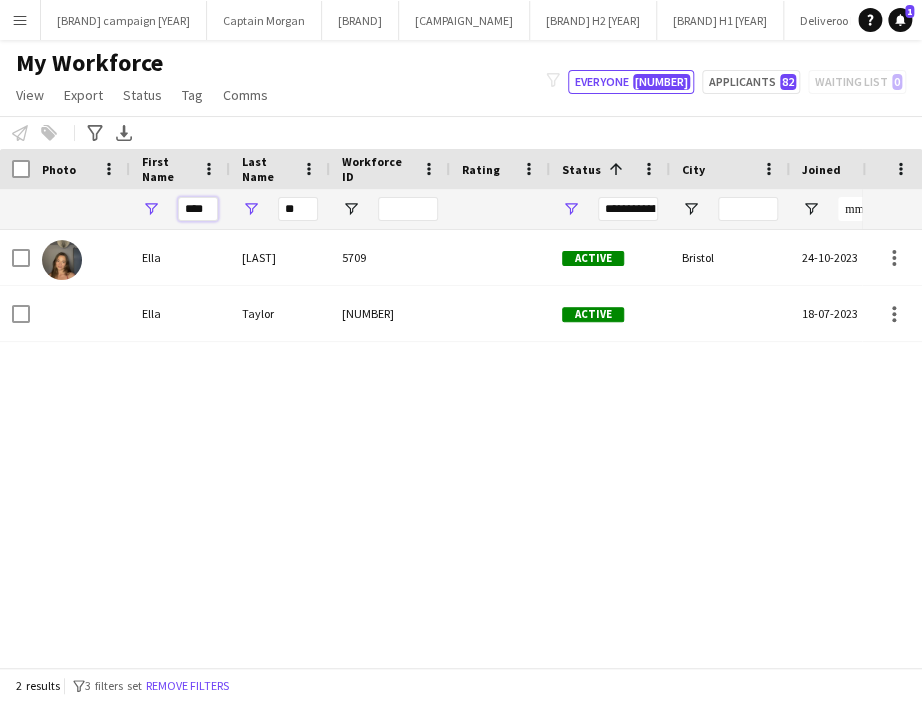 type on "****" 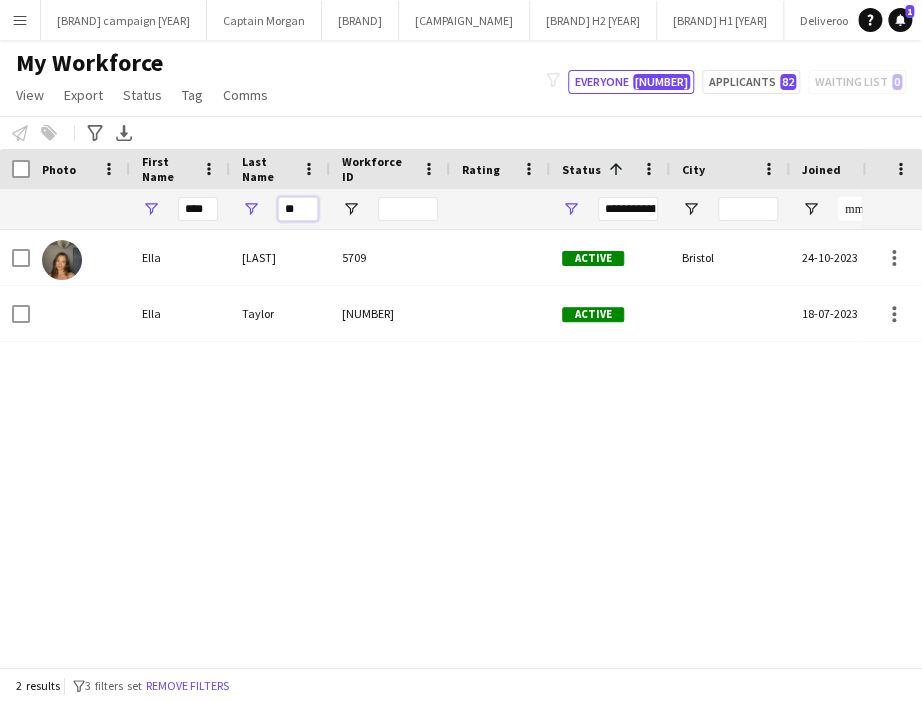click on "**" at bounding box center [298, 209] 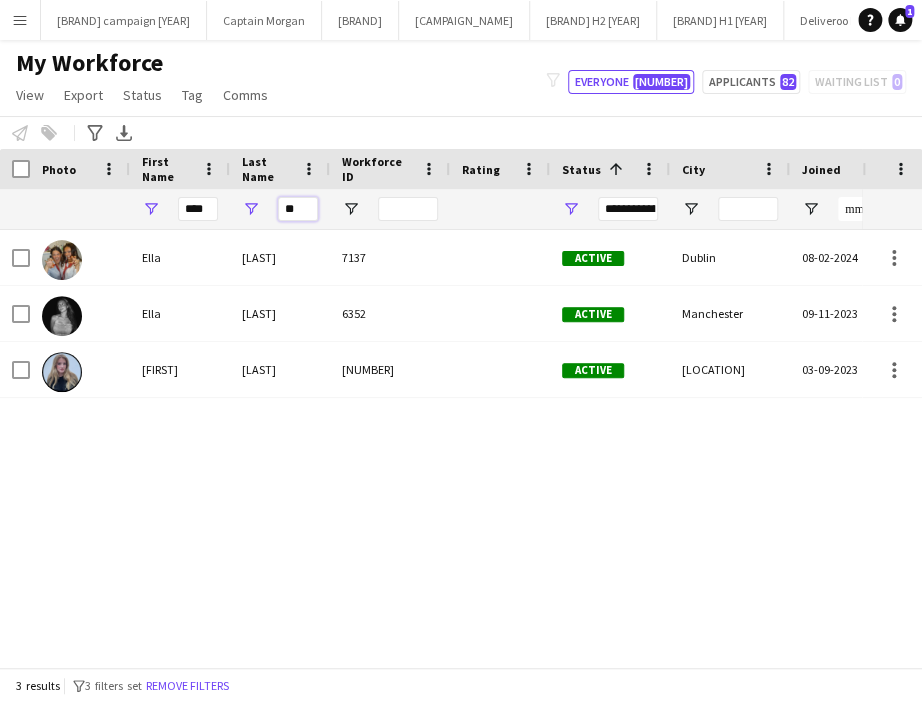type on "**" 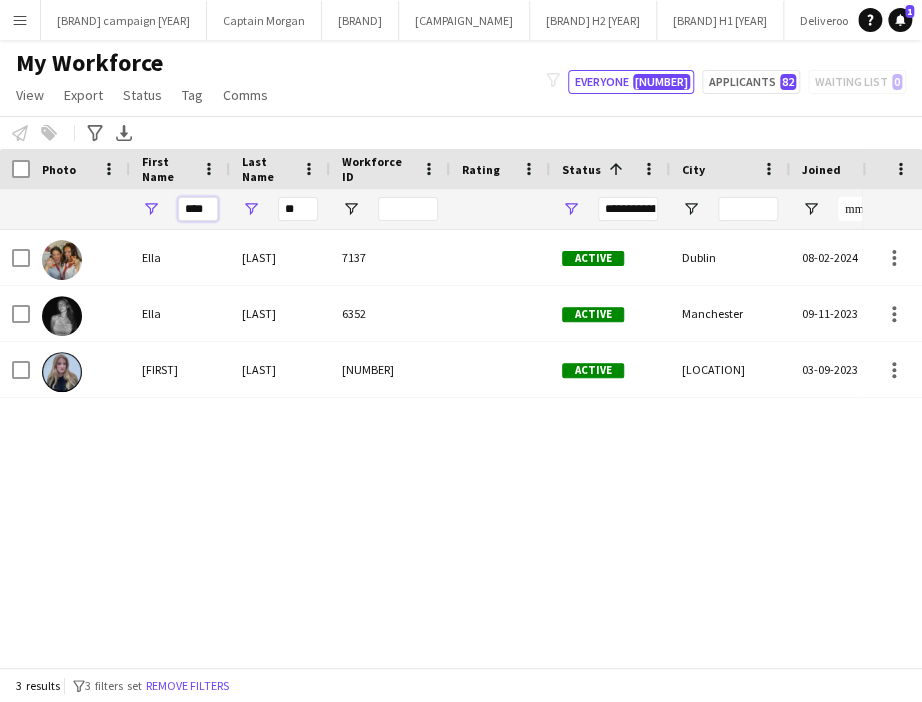 click on "****" at bounding box center (198, 209) 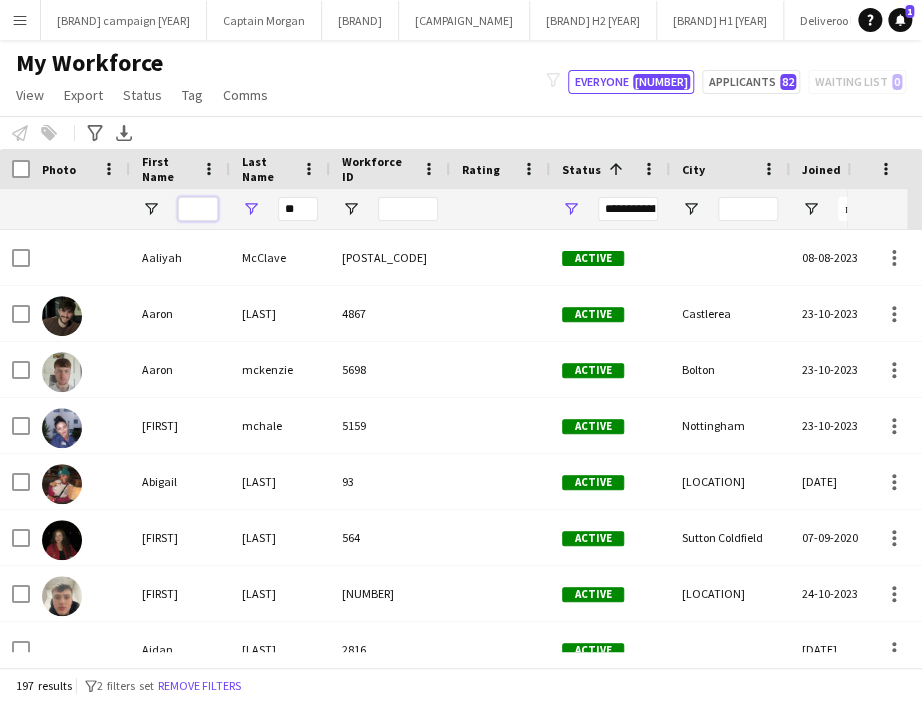 type 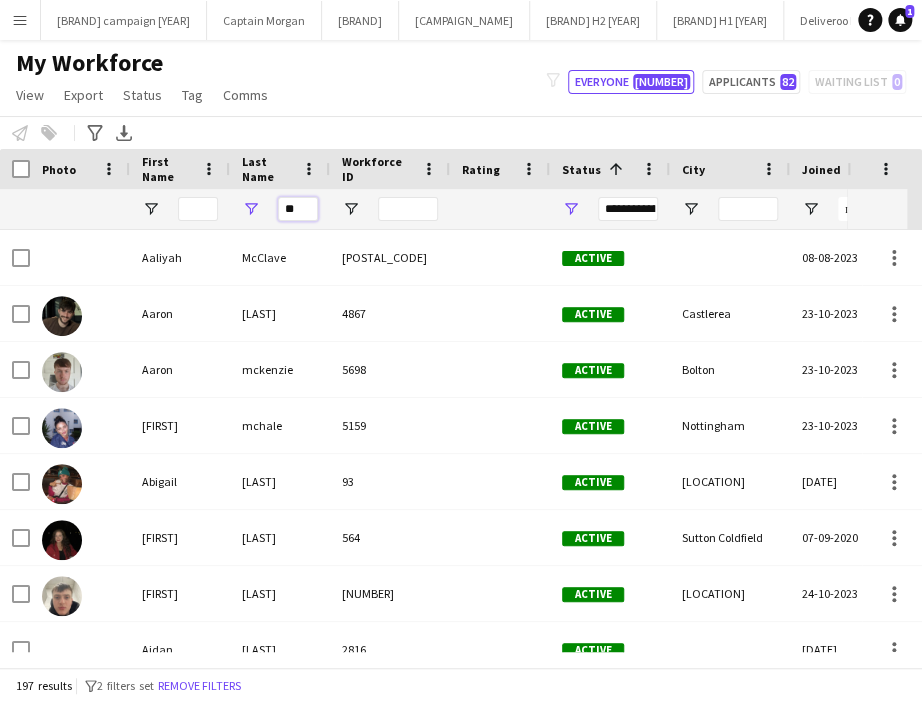 click on "**" at bounding box center (298, 209) 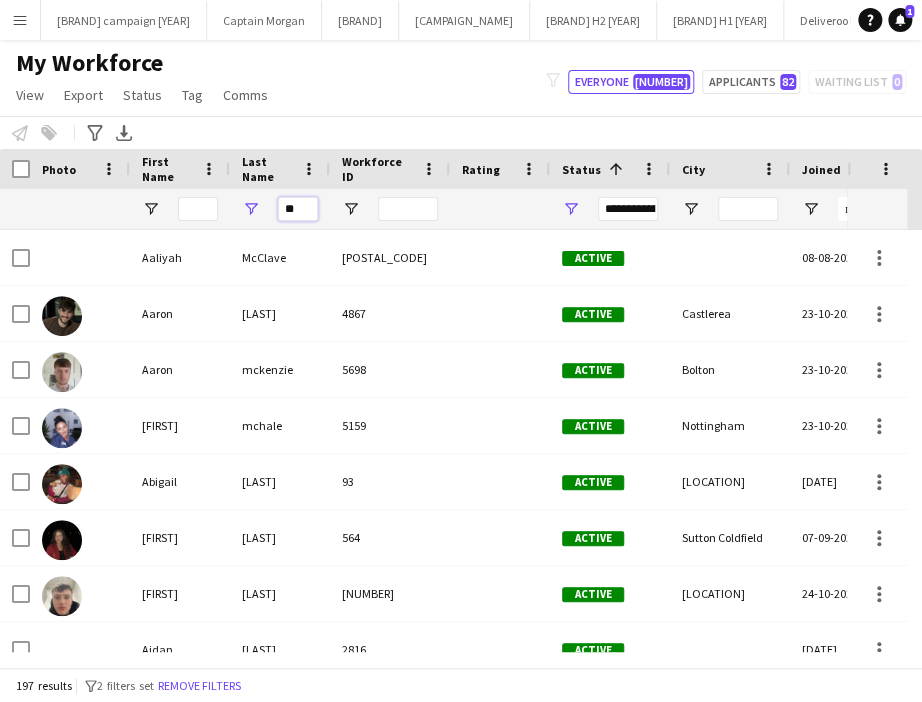 click on "**" at bounding box center [298, 209] 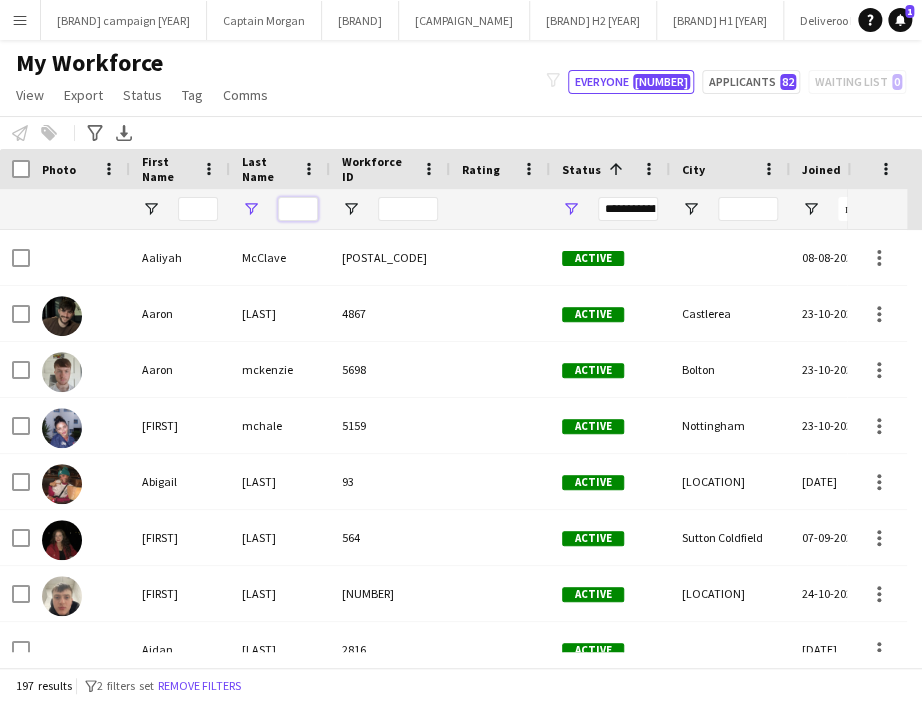 type 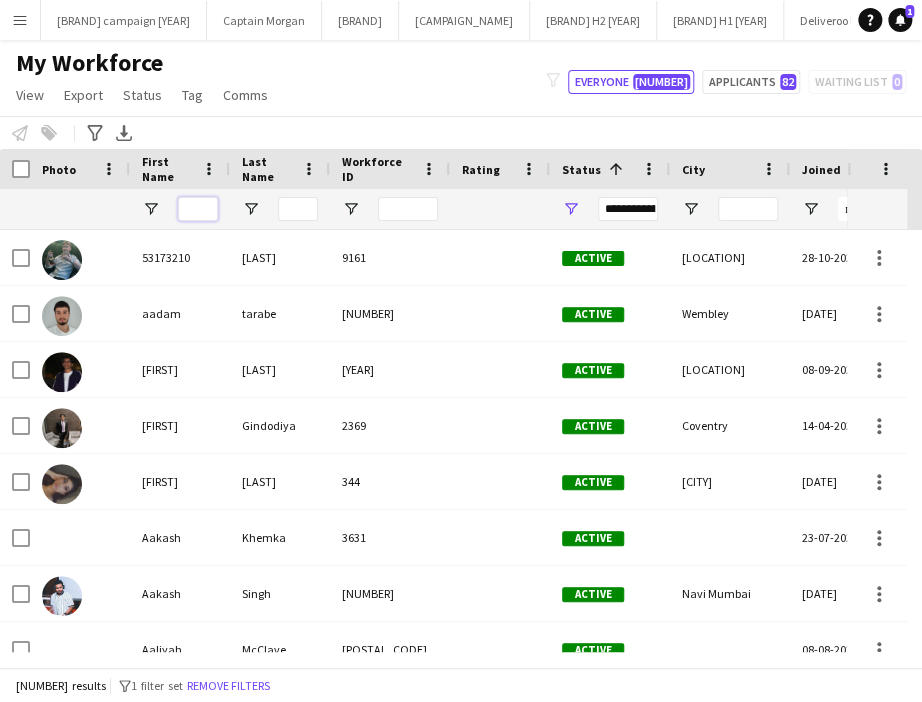 click at bounding box center [198, 209] 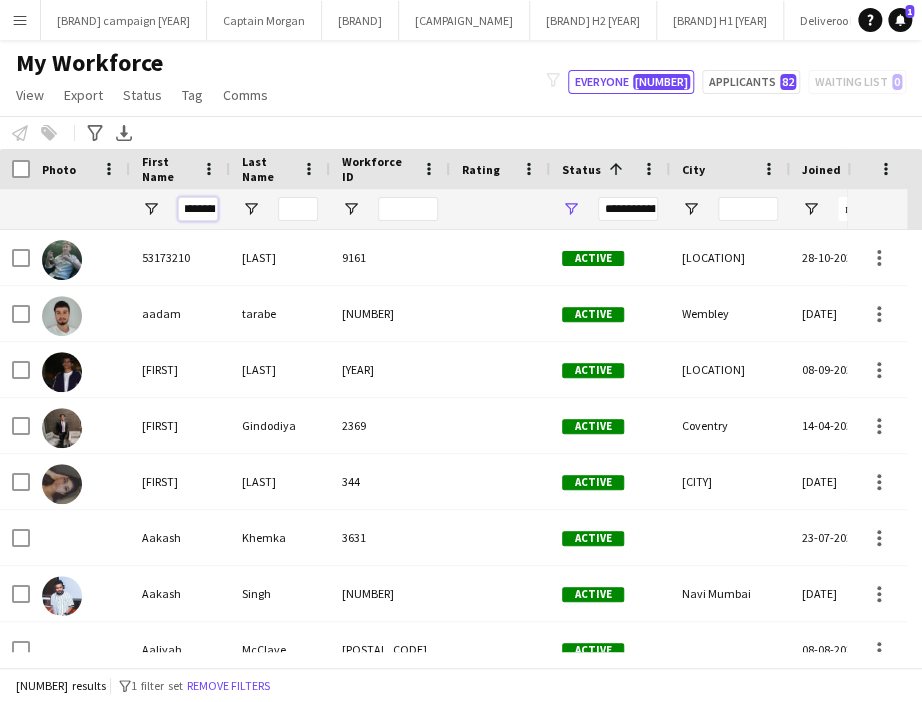 scroll, scrollTop: 0, scrollLeft: 10, axis: horizontal 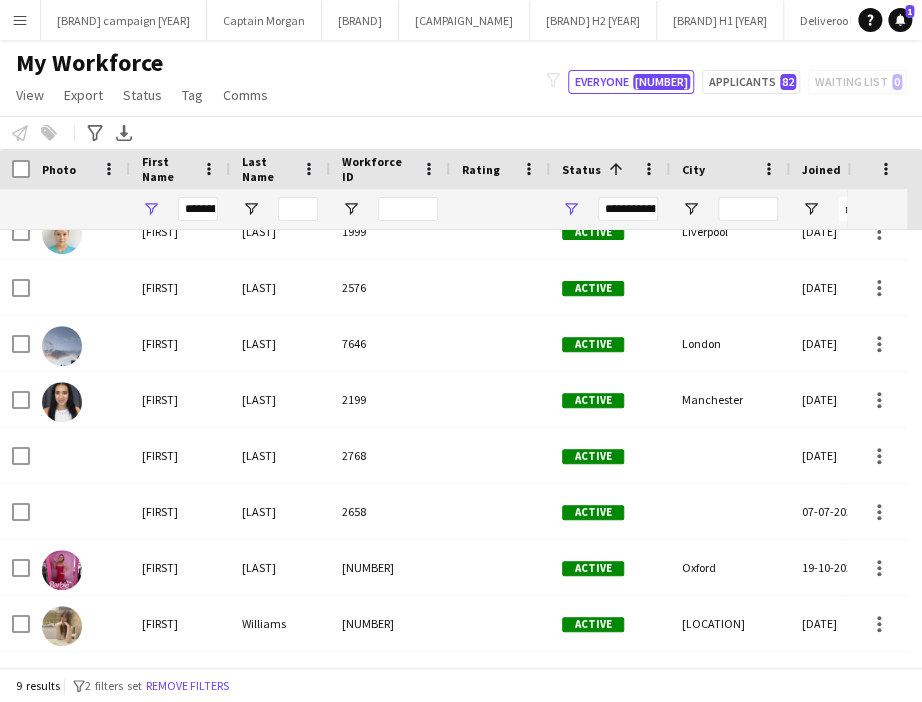 click at bounding box center [298, 209] 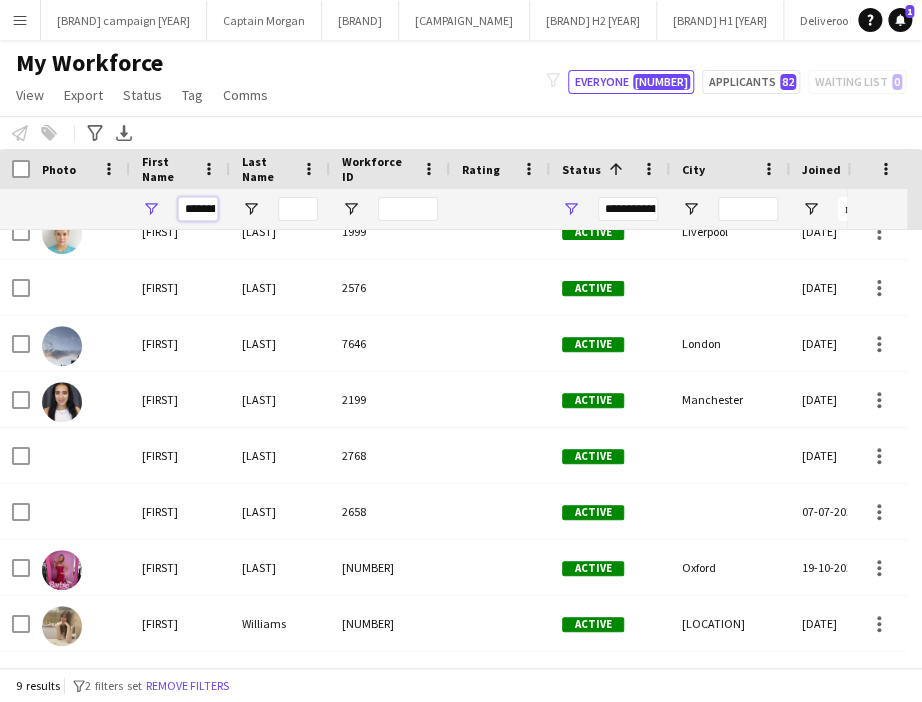 click on "********" at bounding box center [198, 209] 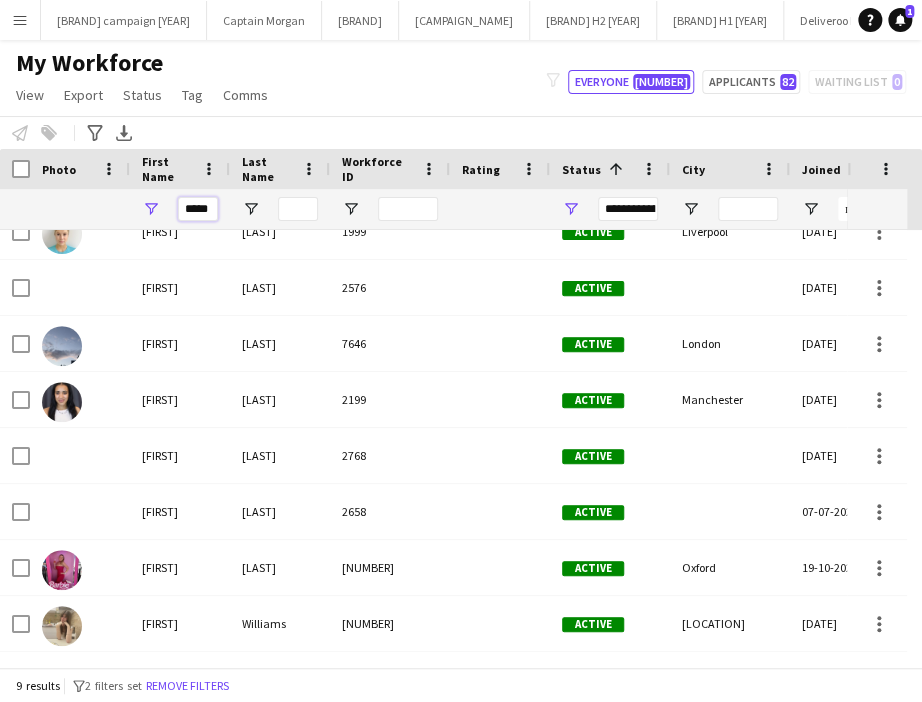 scroll, scrollTop: 0, scrollLeft: 0, axis: both 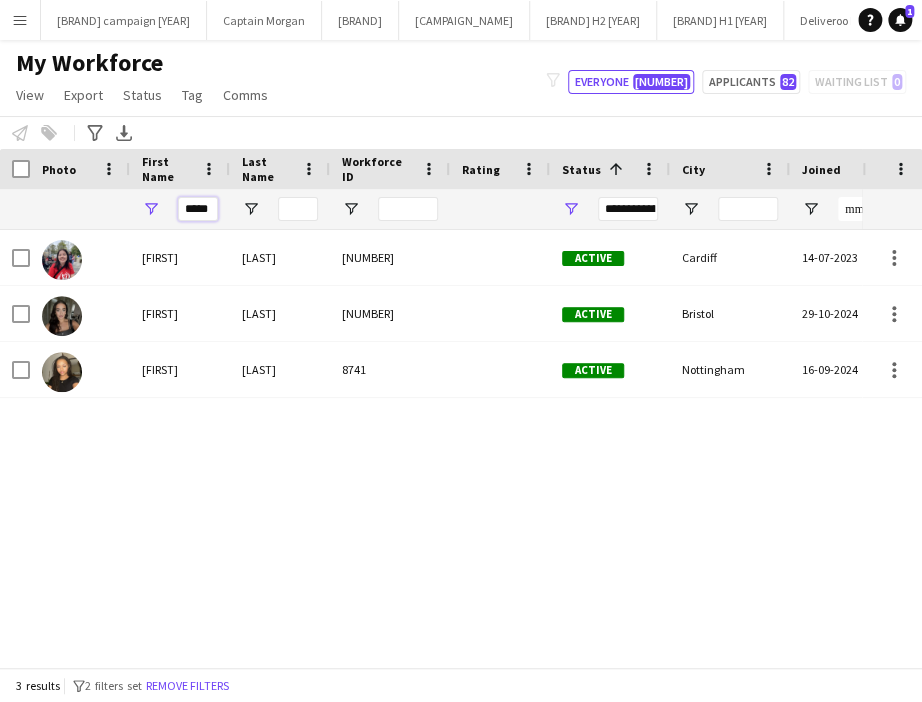 type on "*****" 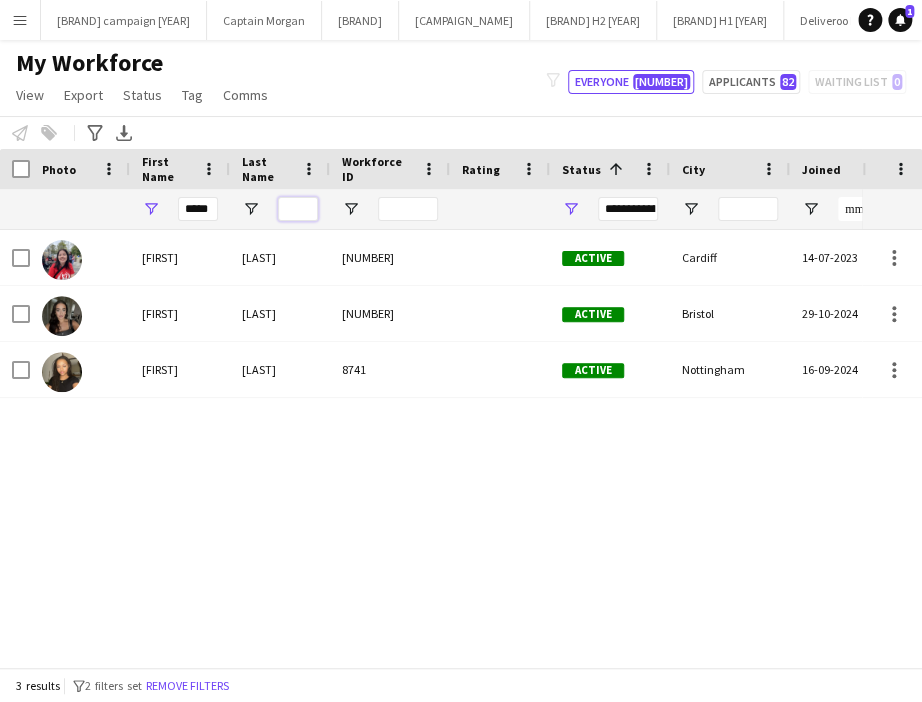 click at bounding box center (298, 209) 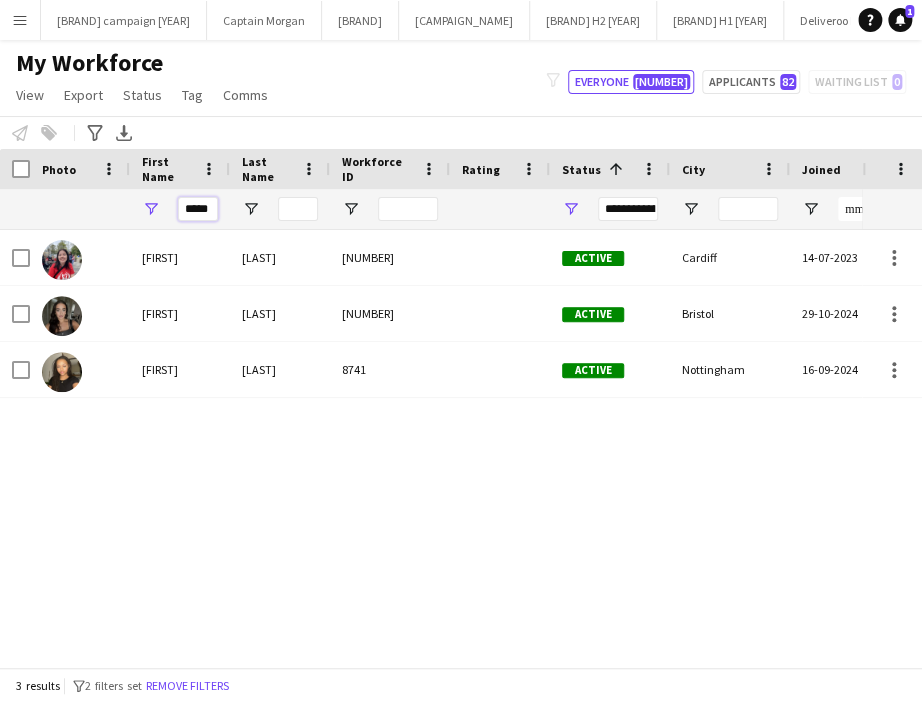 click on "*****" at bounding box center (198, 209) 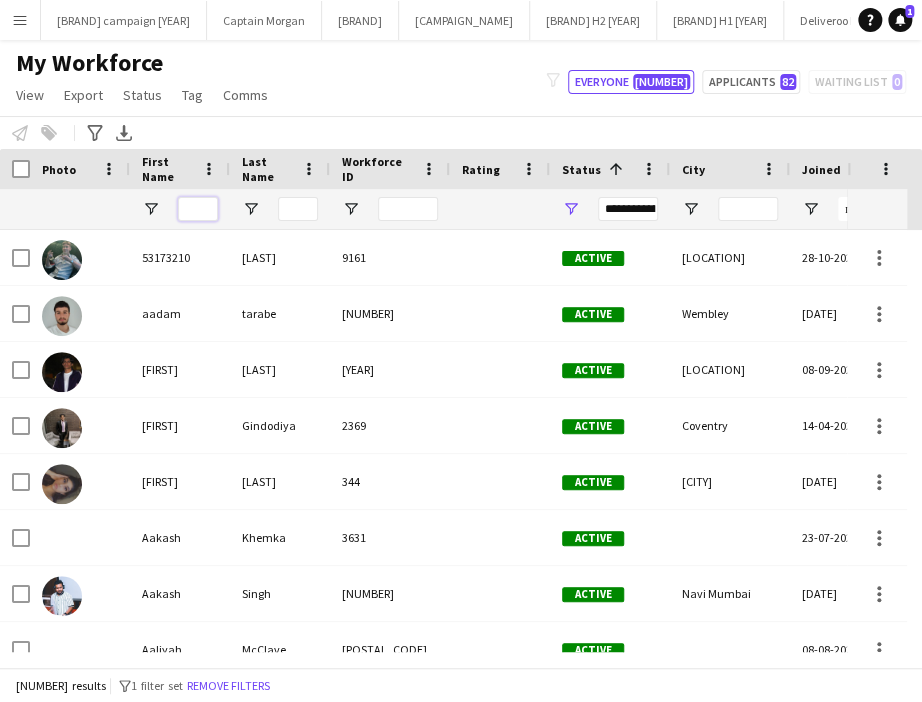 click at bounding box center [198, 209] 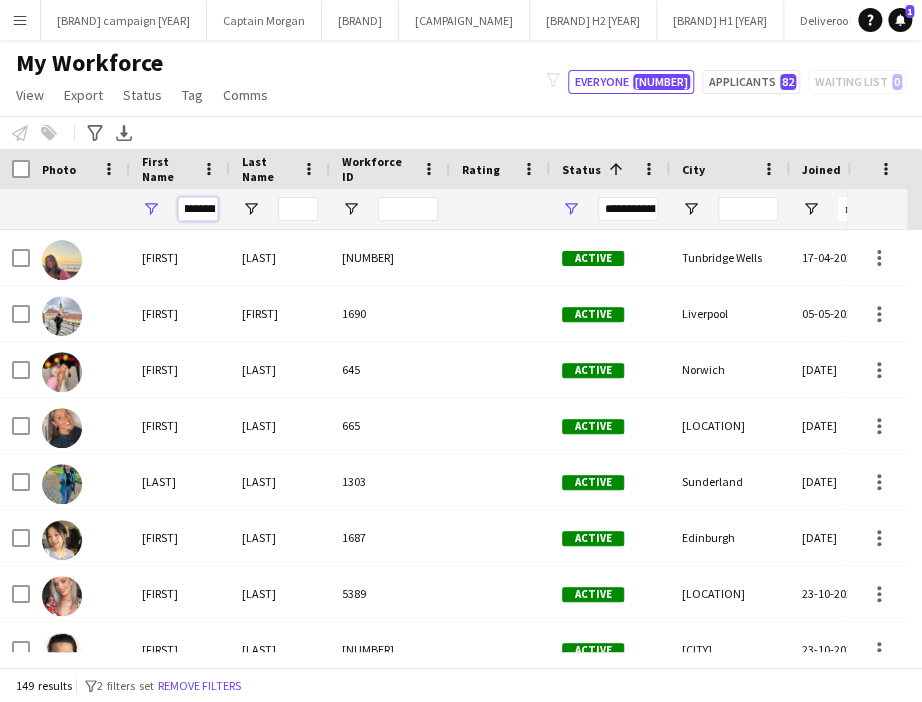 scroll, scrollTop: 0, scrollLeft: 15, axis: horizontal 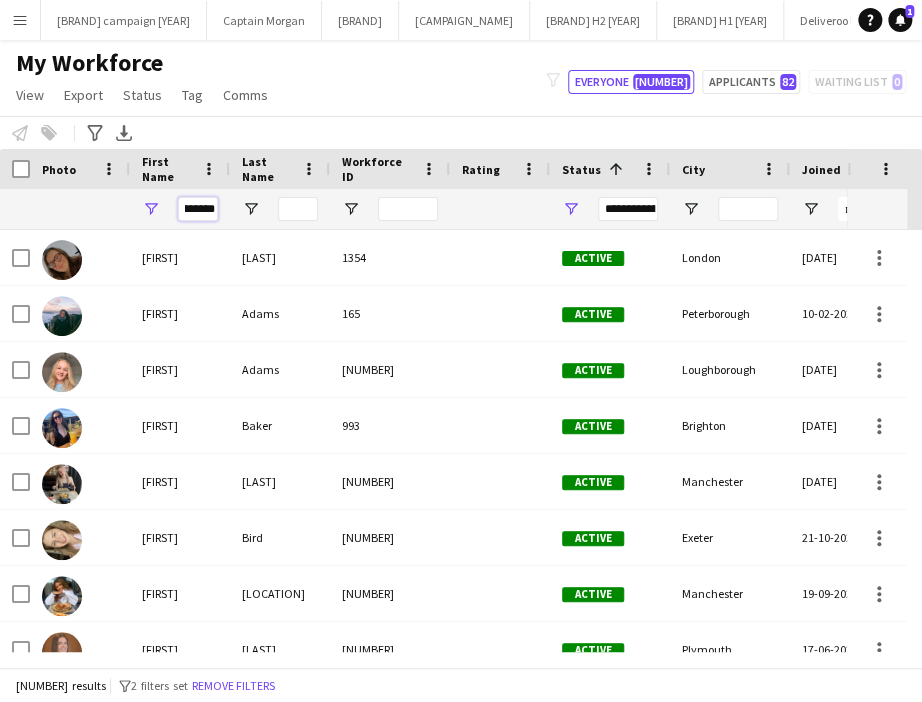 type on "*********" 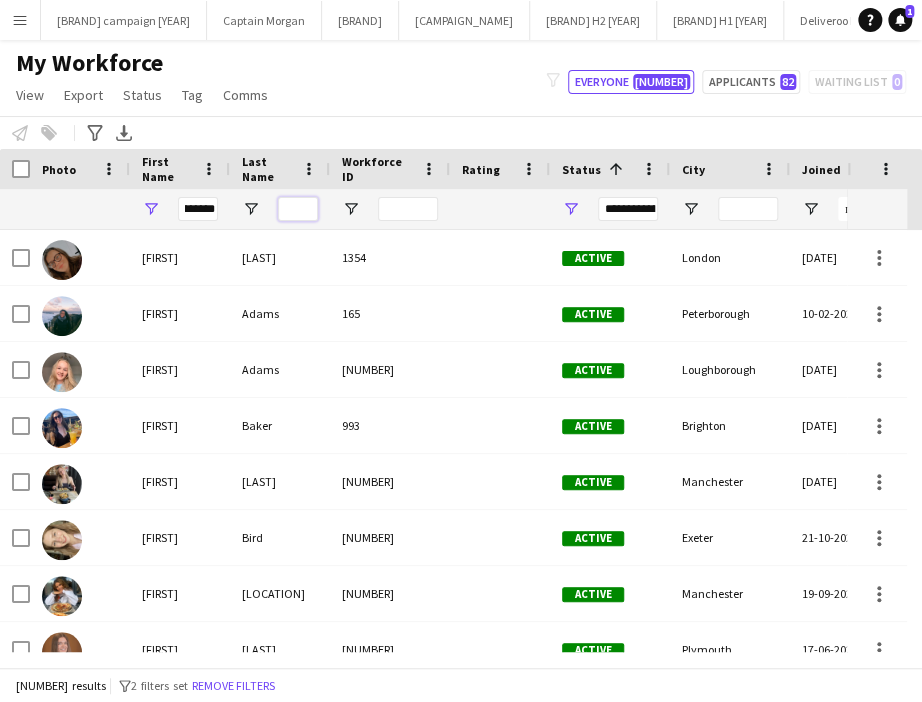 click at bounding box center (298, 209) 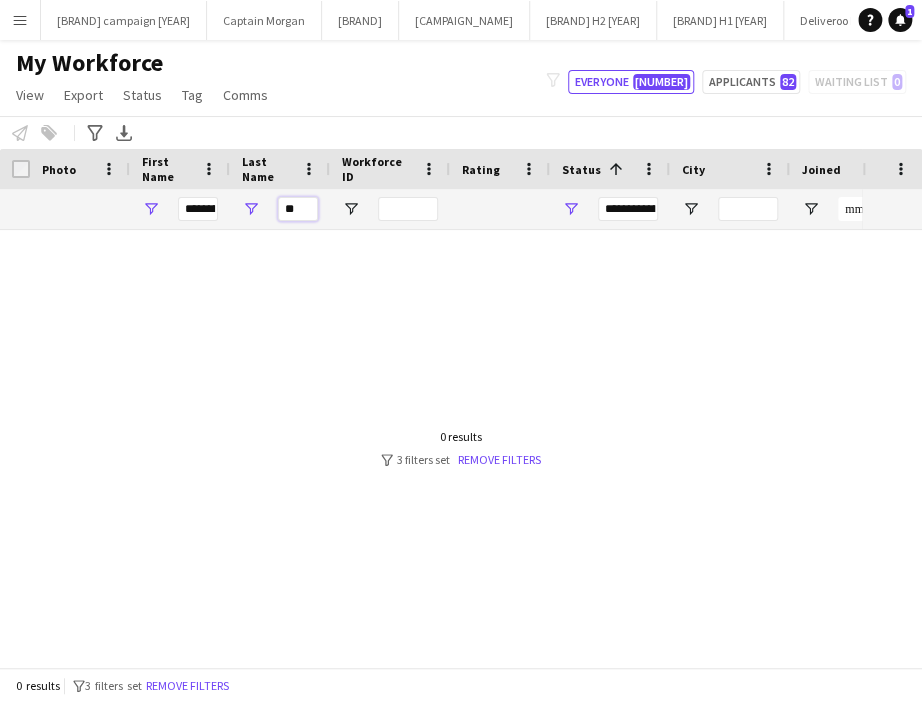 type on "*" 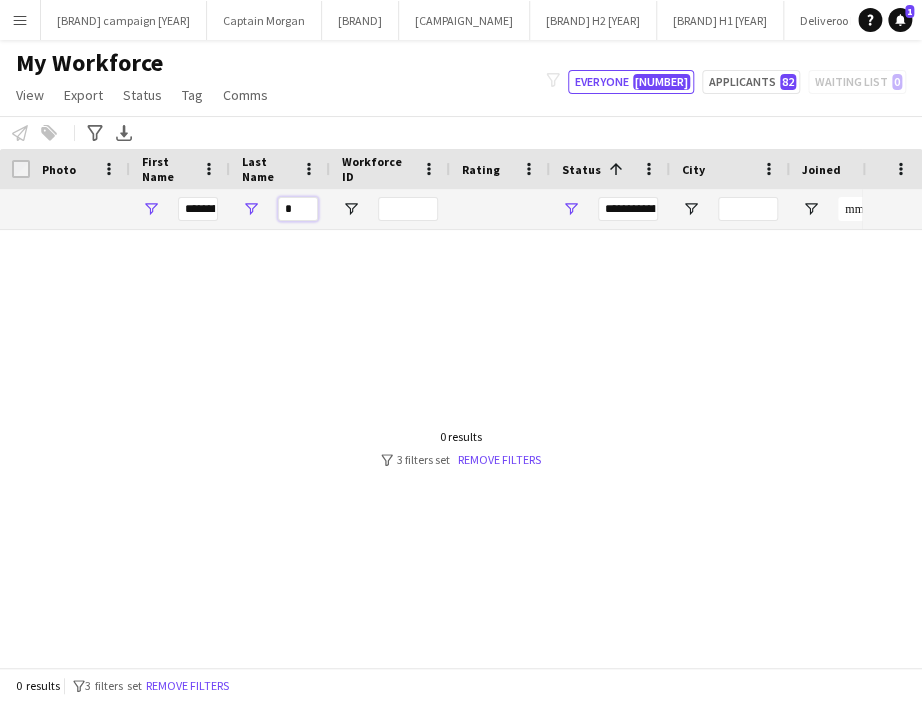 type 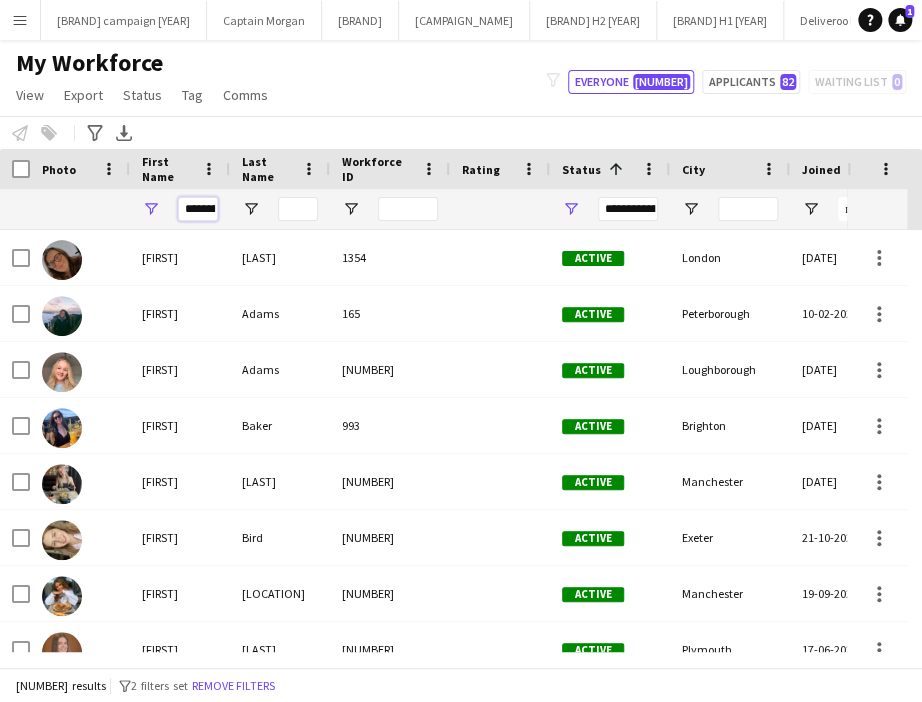 click on "*********" at bounding box center [198, 209] 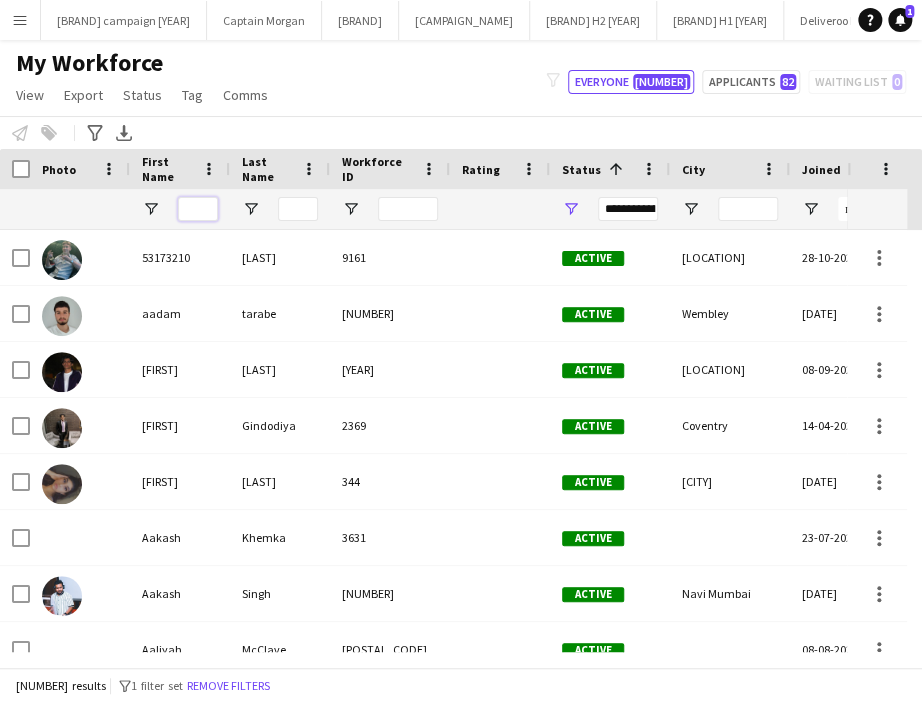 type 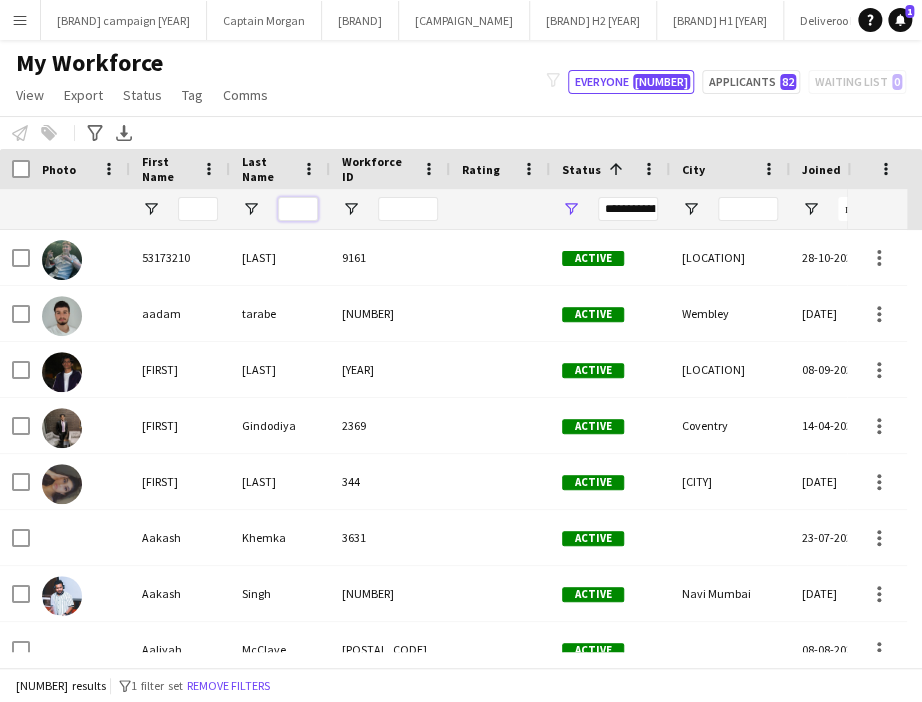 click at bounding box center (298, 209) 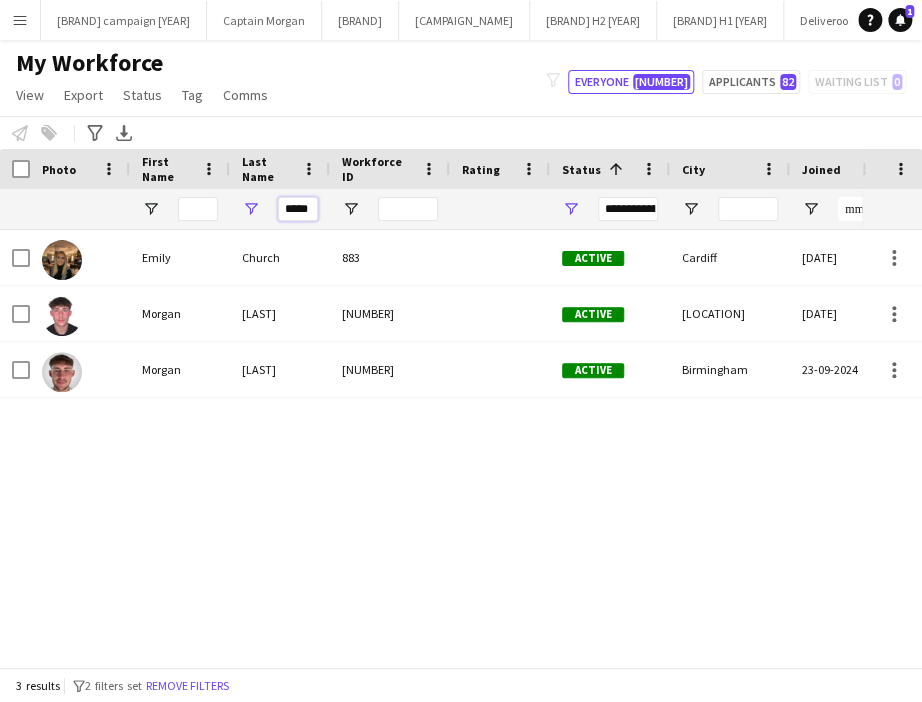 scroll, scrollTop: 0, scrollLeft: 0, axis: both 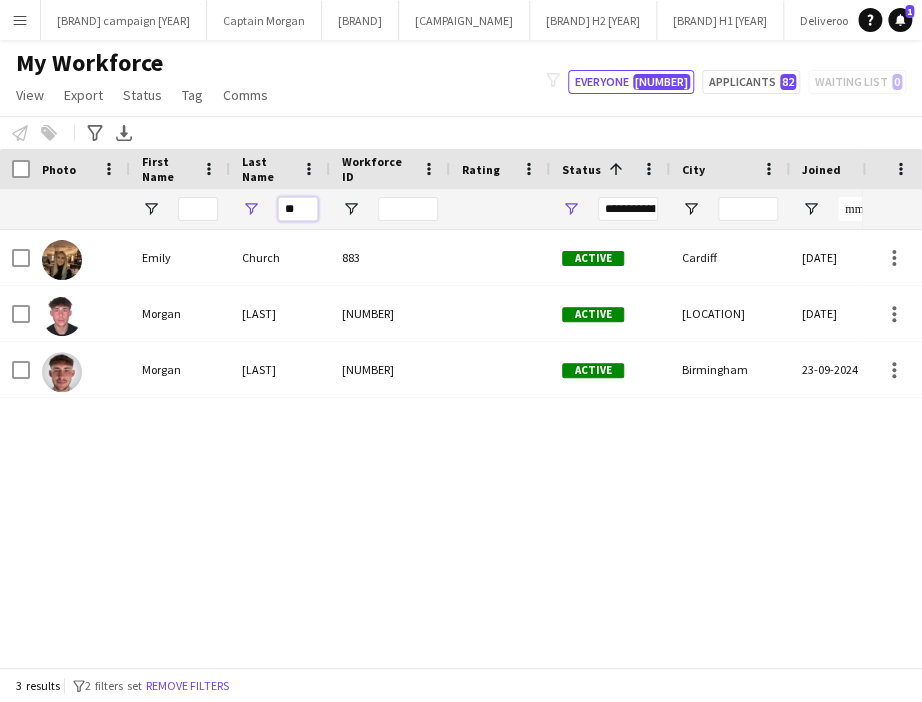 type on "*" 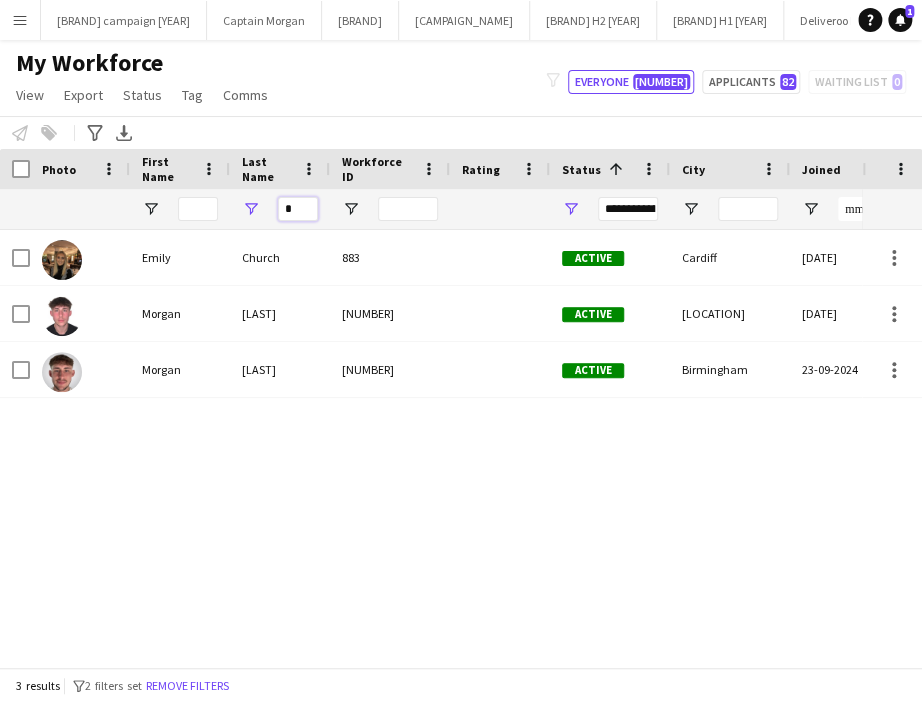 type 